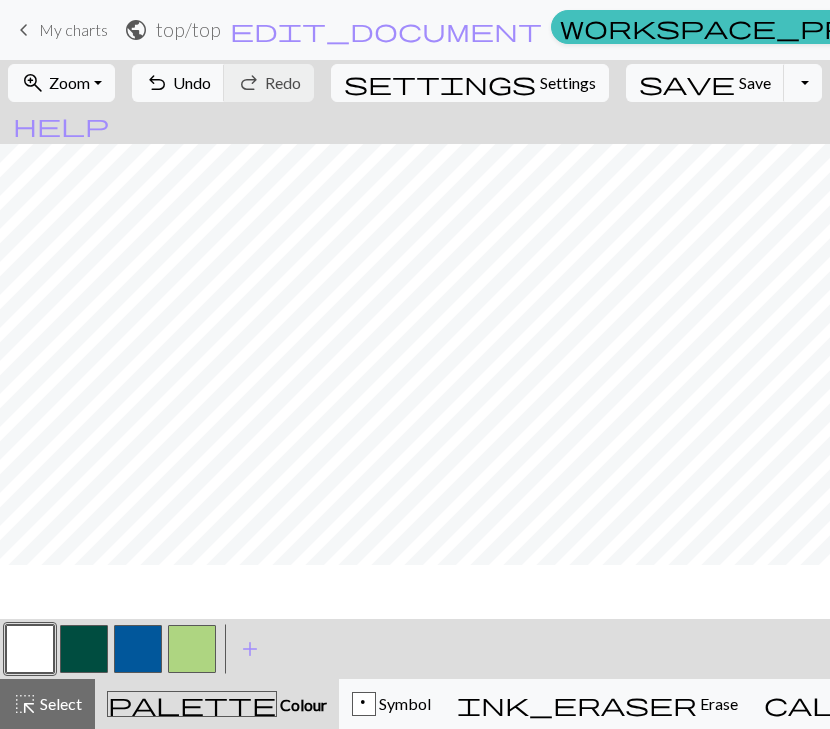 scroll, scrollTop: 0, scrollLeft: 0, axis: both 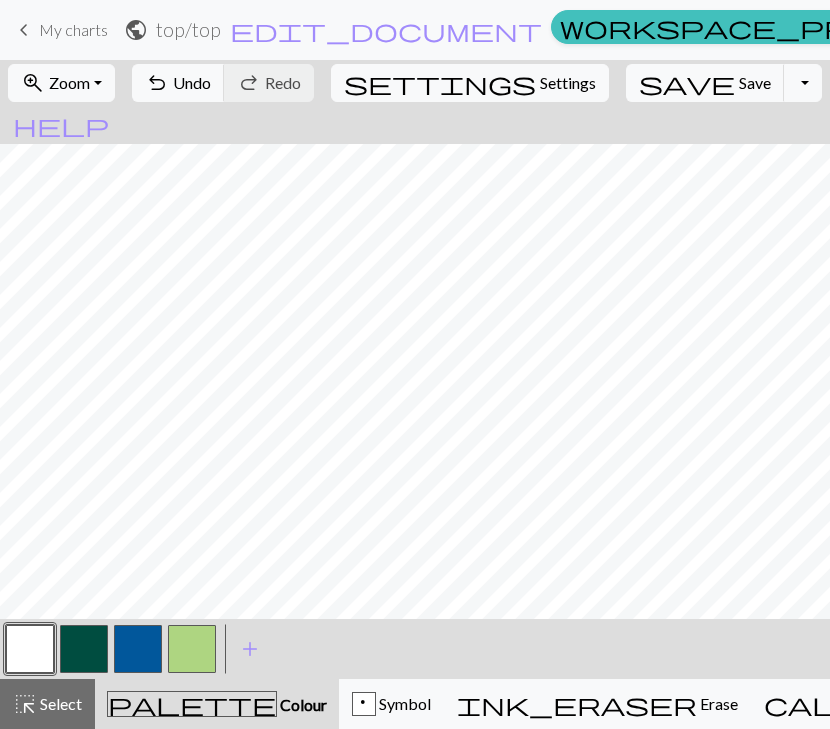 click at bounding box center (192, 649) 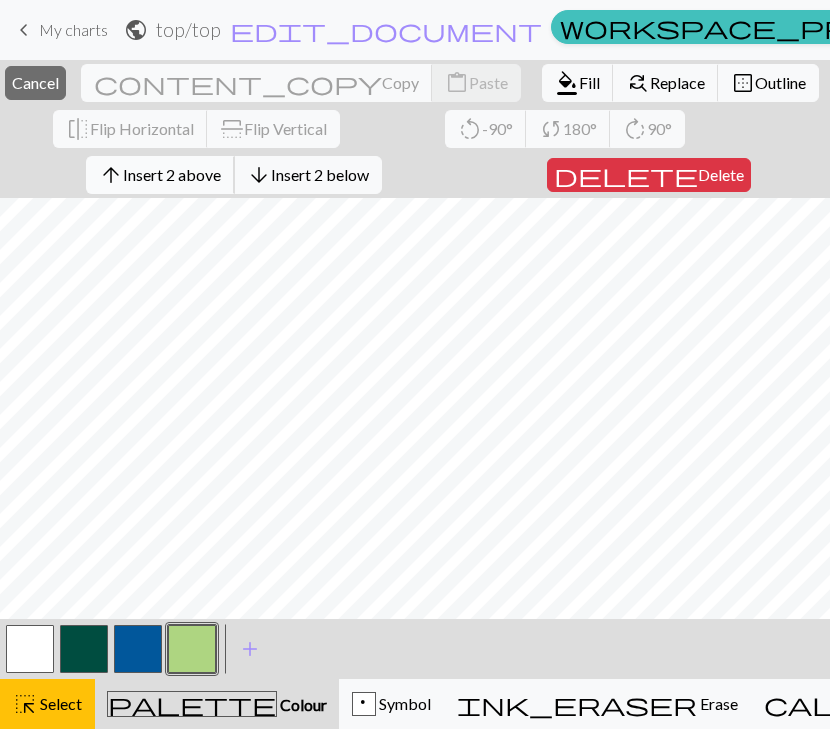 click on "Insert 2 above" at bounding box center (172, 174) 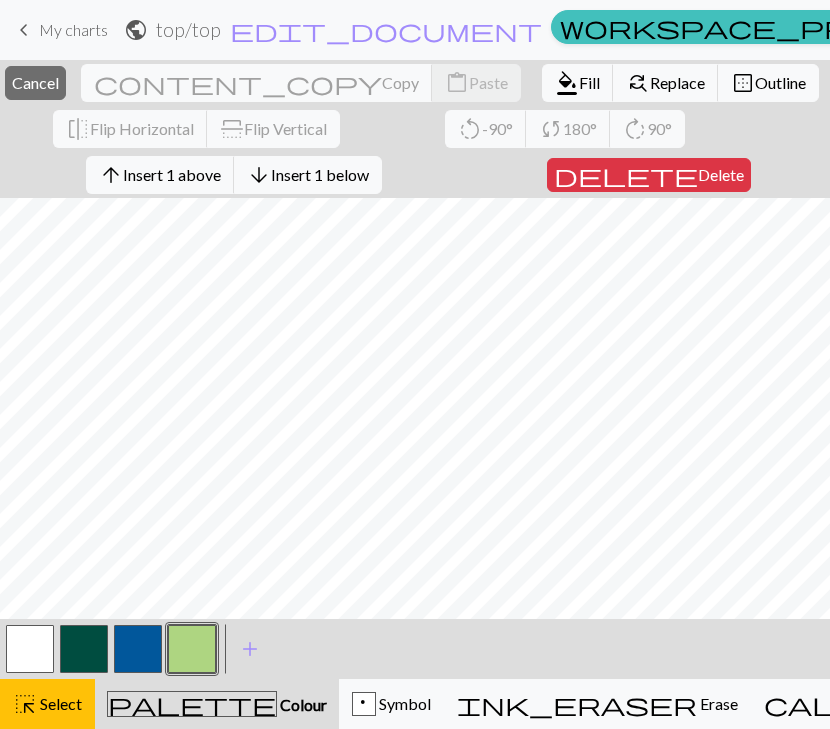 click on "close Cancel content_copy  Copy content_paste  Paste format_color_fill  Fill find_replace  Replace border_outer  Outline flip  Flip Horizontal flip  Flip Vertical rotate_left  -90° sync  180° rotate_right  90° arrow_upward  Insert 1 above arrow_downward Insert 1 below delete  Delete < > add Add a  colour highlight_alt   Select   Select palette   Colour   Colour p   Symbol ink_eraser   Erase   Erase call_to_action   Knitting mode   Knitting mode" at bounding box center (415, 394) 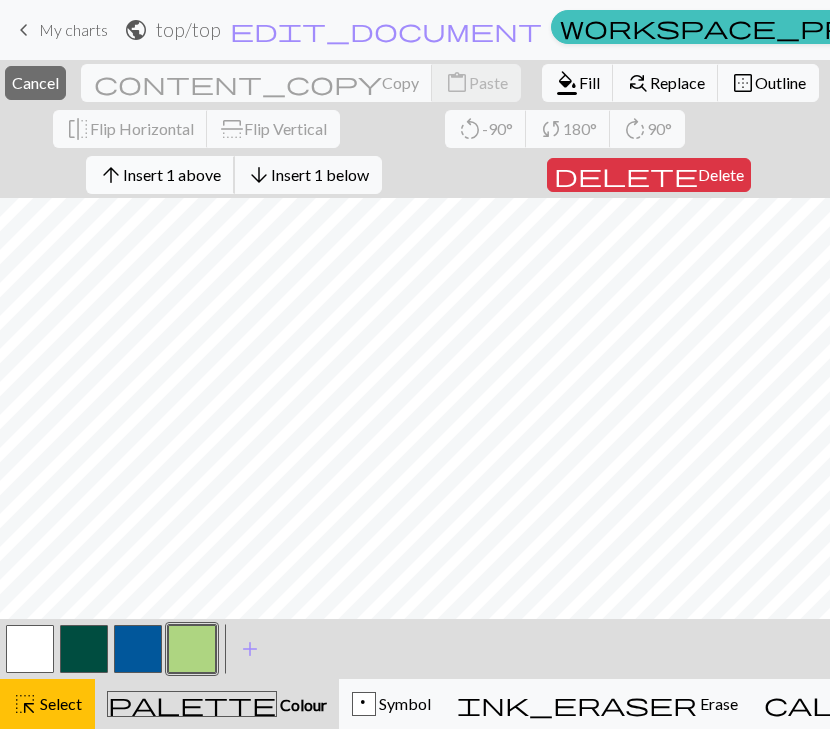 click on "arrow_upward" at bounding box center [111, 175] 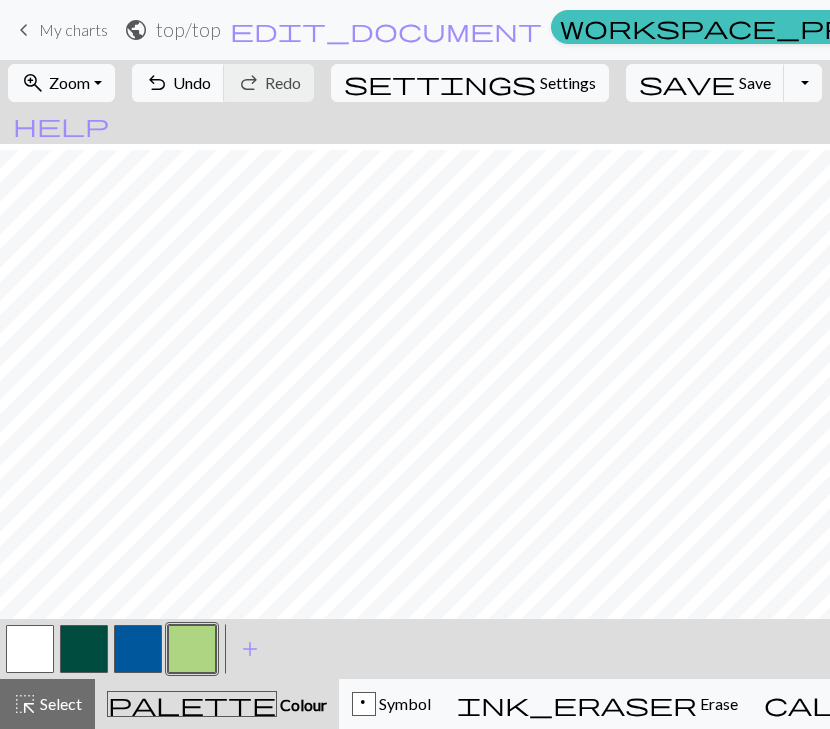 scroll, scrollTop: 0, scrollLeft: 0, axis: both 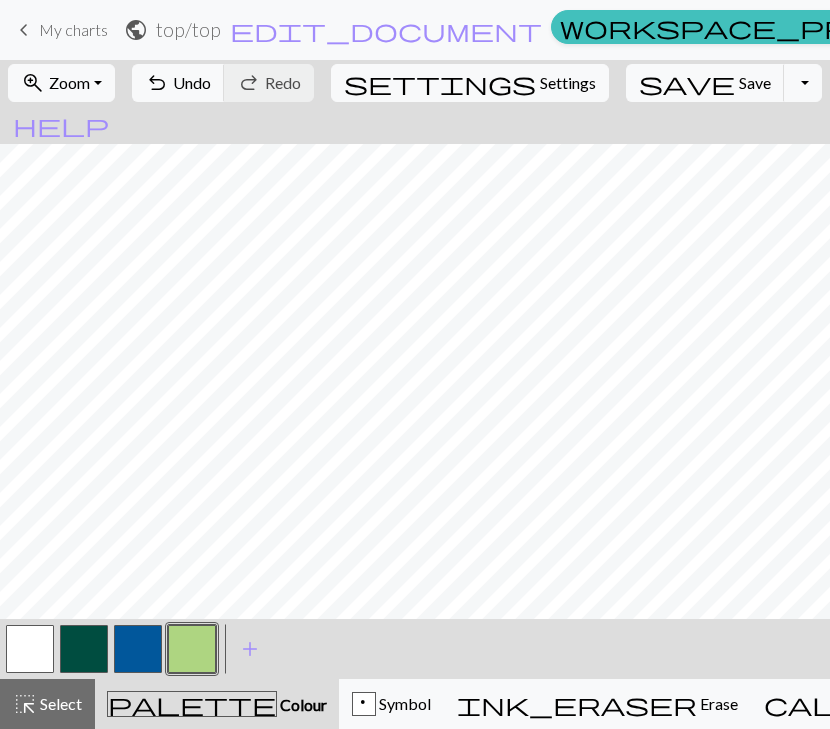 click at bounding box center [84, 649] 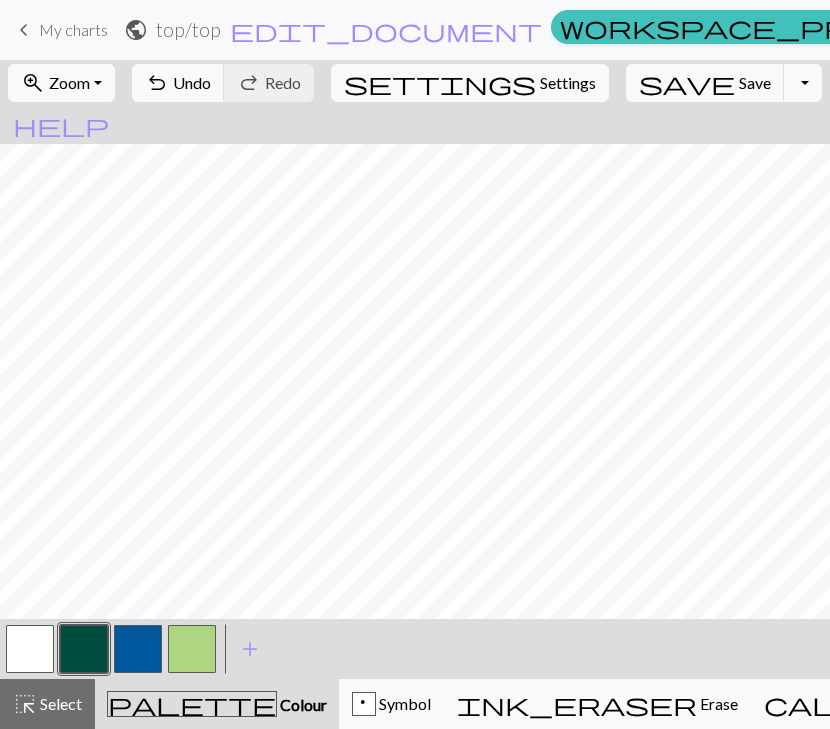 click at bounding box center (84, 649) 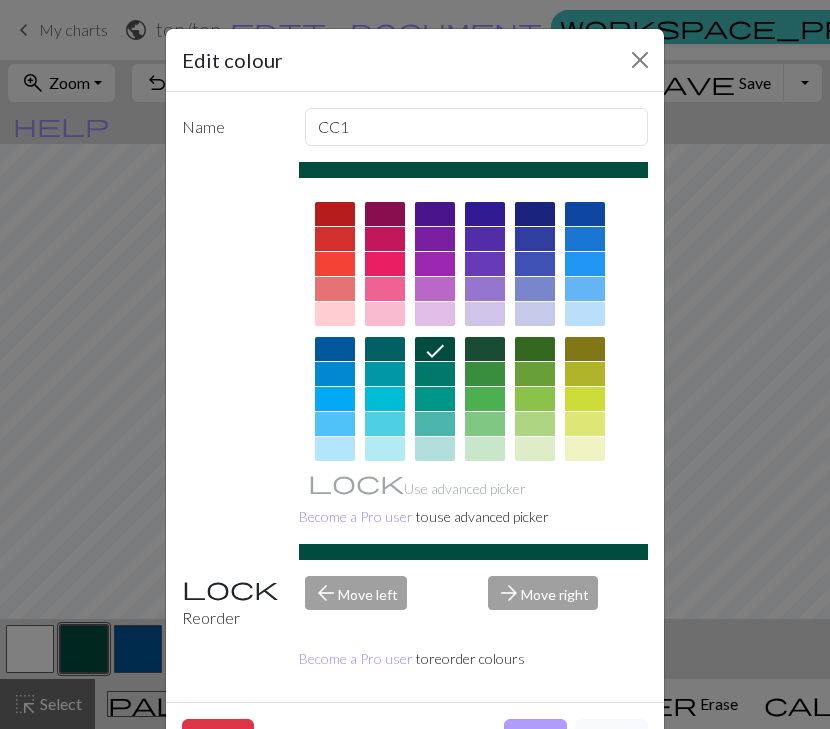 click on "Done" at bounding box center (535, 738) 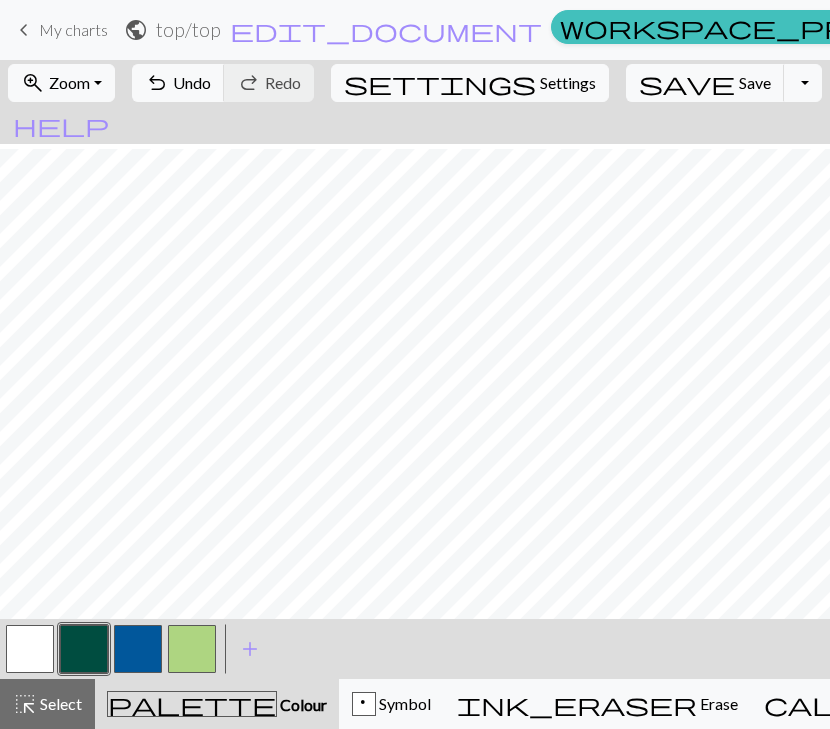 scroll, scrollTop: 0, scrollLeft: 0, axis: both 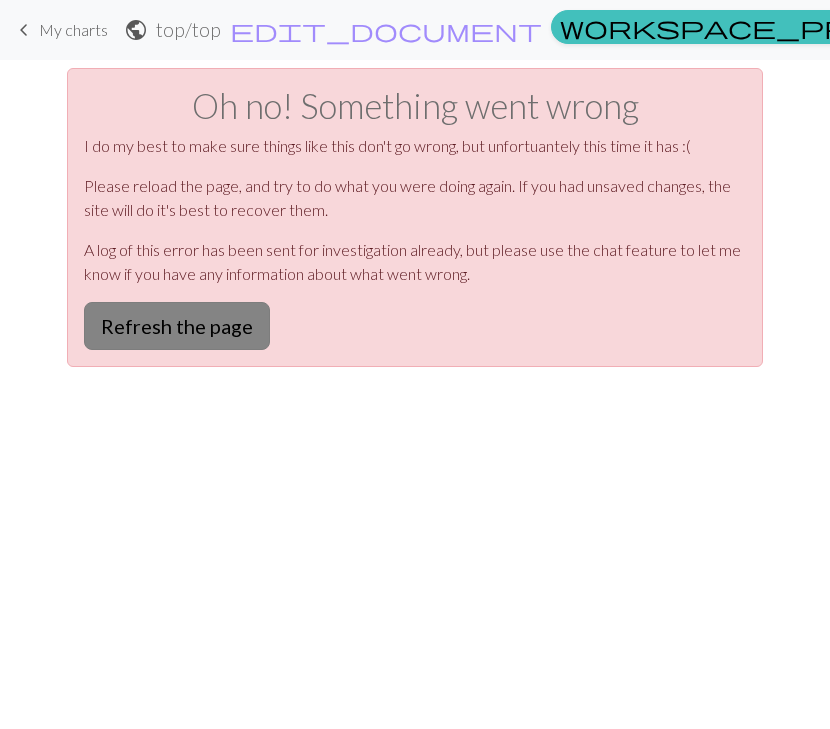 click on "Refresh the page" at bounding box center (177, 326) 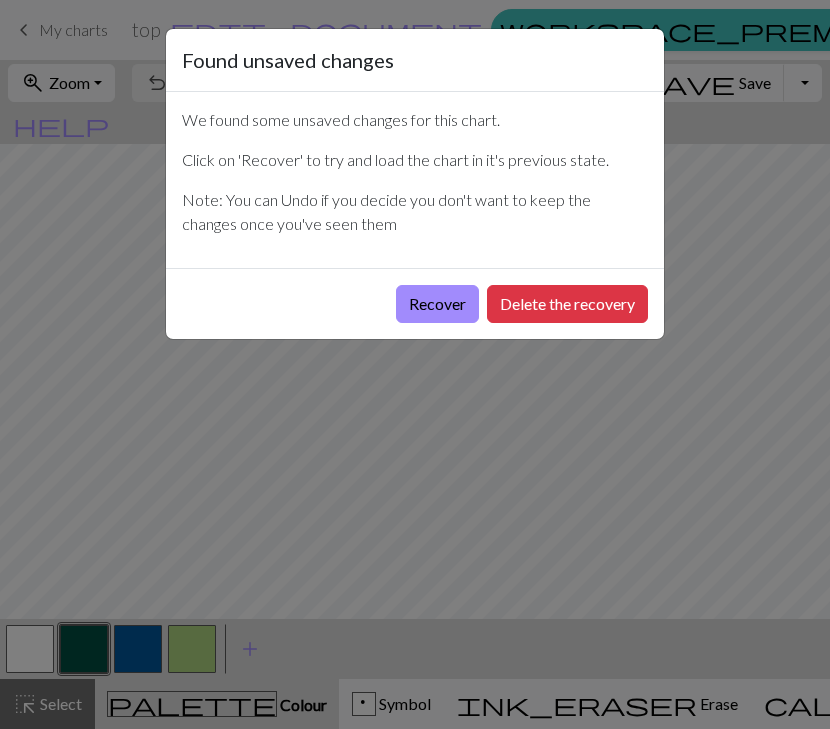 scroll, scrollTop: 0, scrollLeft: 0, axis: both 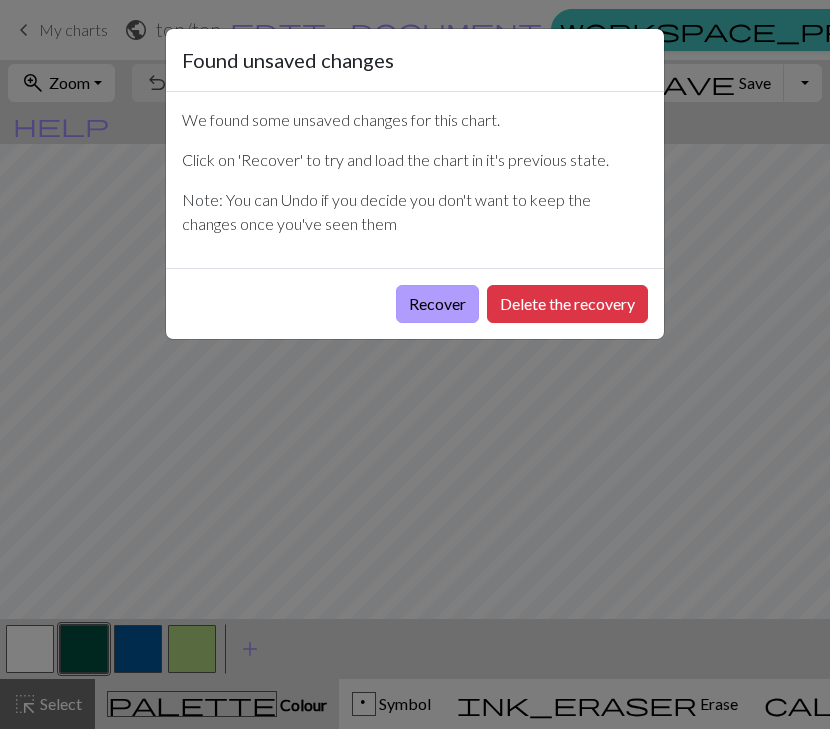 click on "Recover" at bounding box center (437, 304) 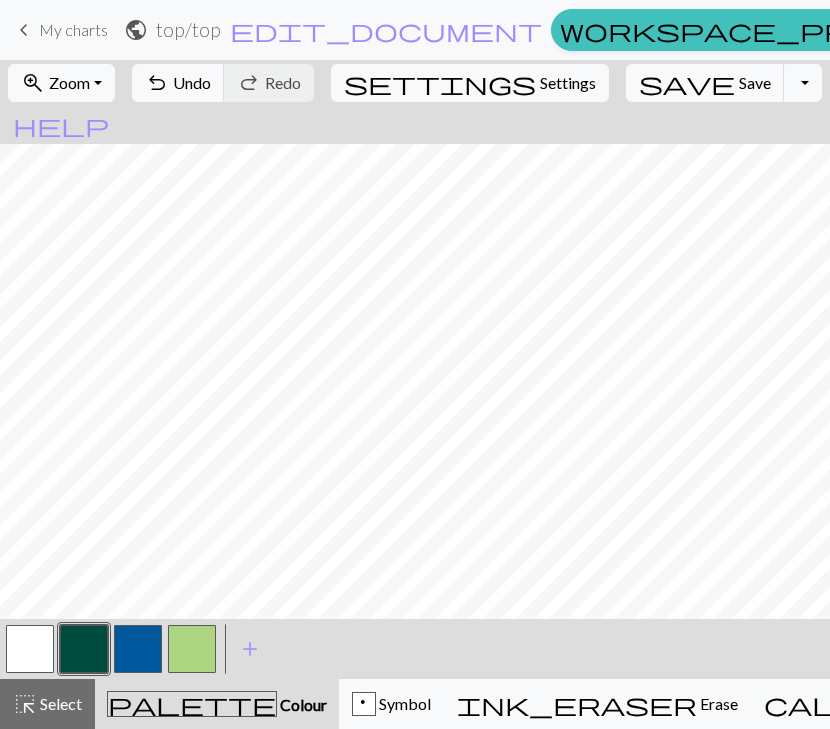 scroll, scrollTop: 0, scrollLeft: 0, axis: both 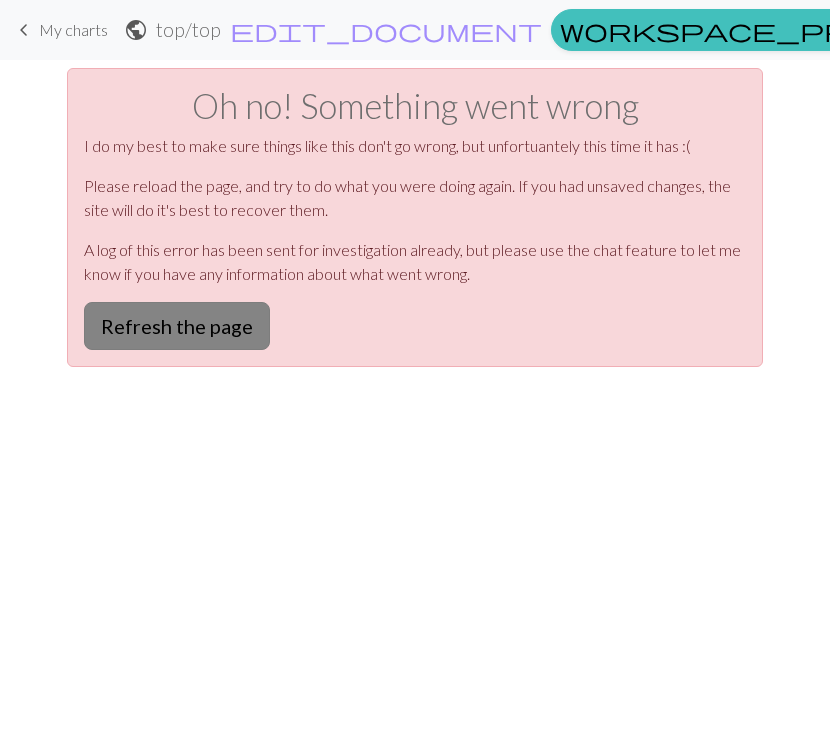 click on "Refresh the page" at bounding box center (177, 326) 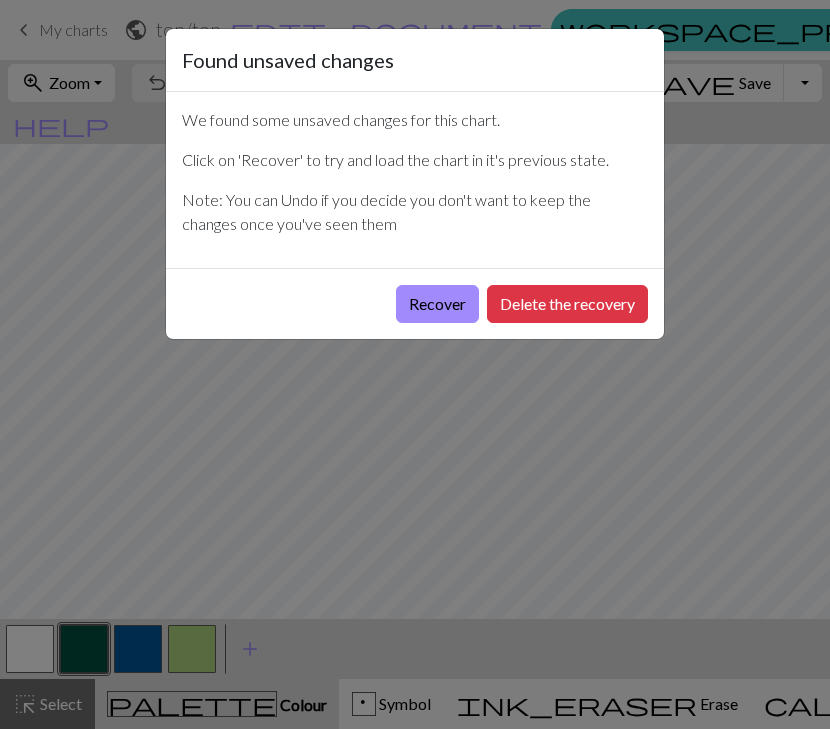 scroll, scrollTop: 0, scrollLeft: 0, axis: both 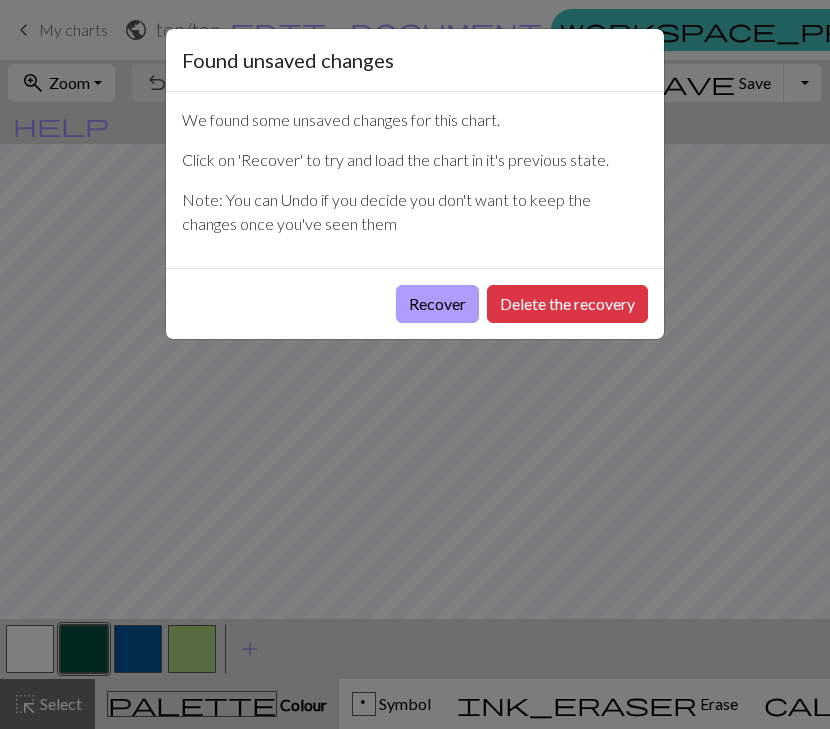 click on "Recover" at bounding box center (437, 304) 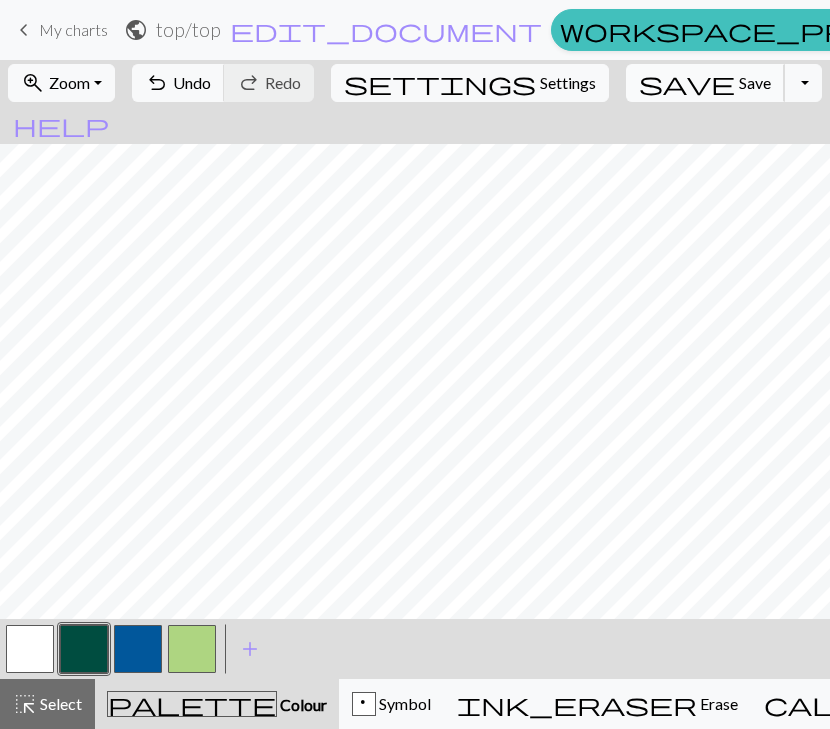 click on "Save" at bounding box center [755, 82] 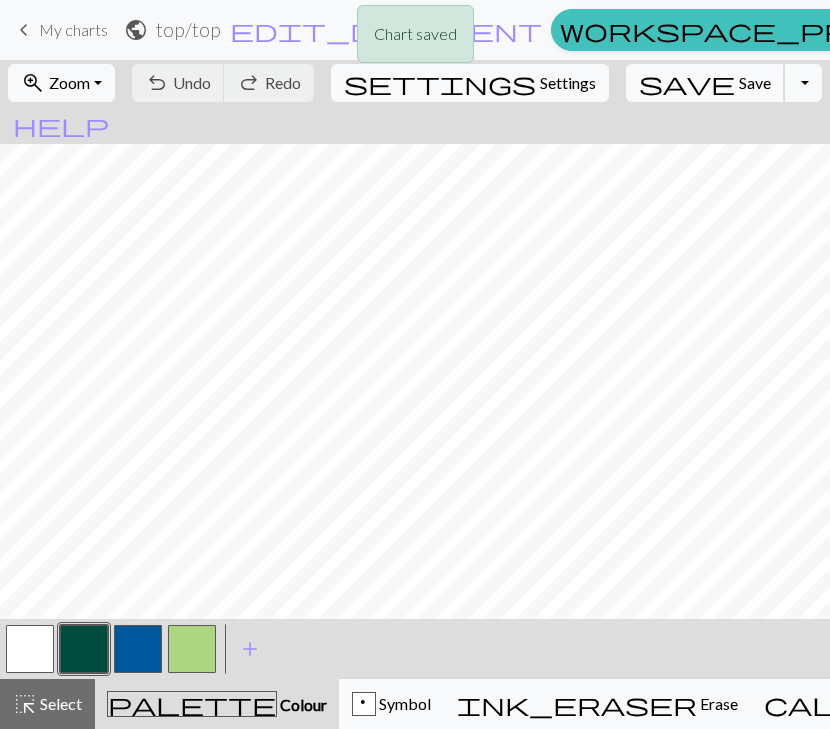 click on "save Save Save" at bounding box center (705, 83) 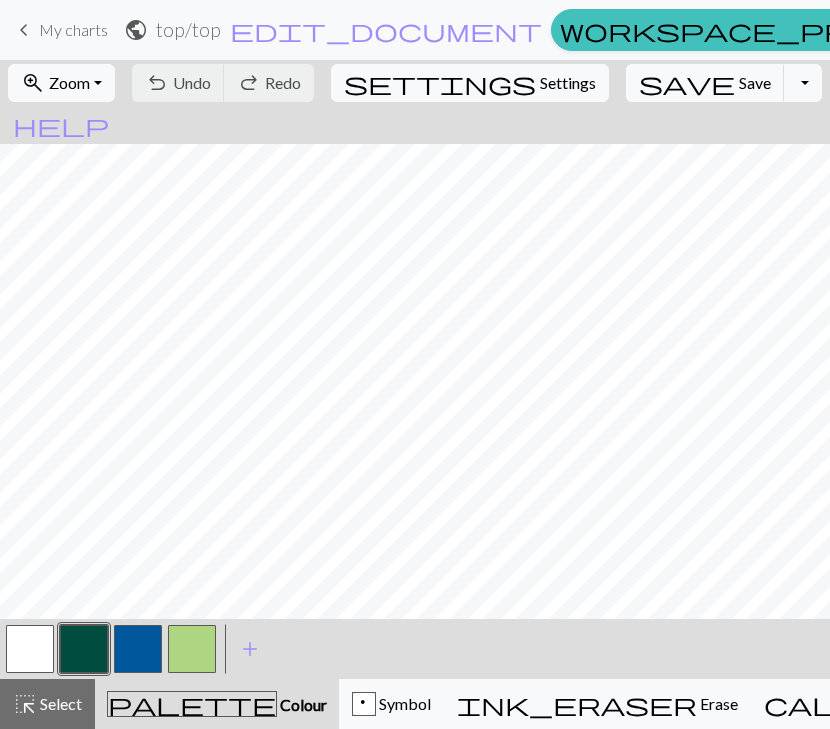 scroll, scrollTop: 57, scrollLeft: 0, axis: vertical 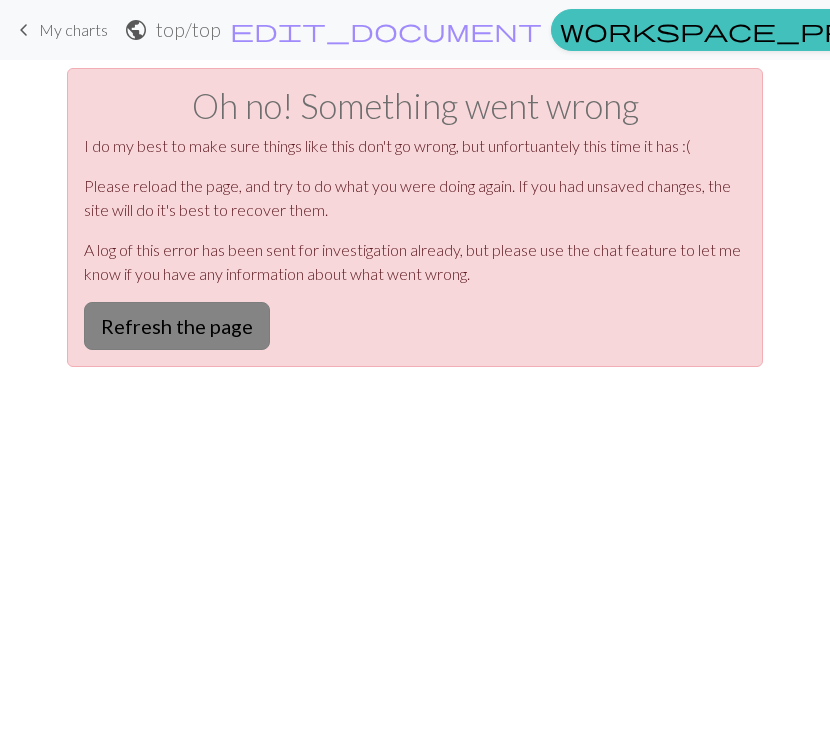 click on "Refresh the page" at bounding box center (177, 326) 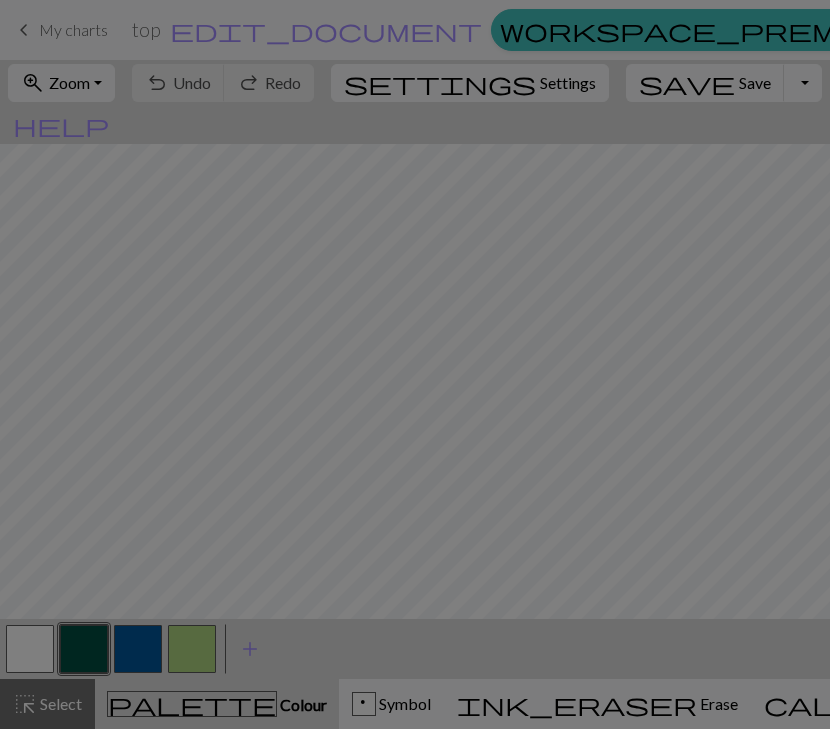 scroll, scrollTop: 0, scrollLeft: 0, axis: both 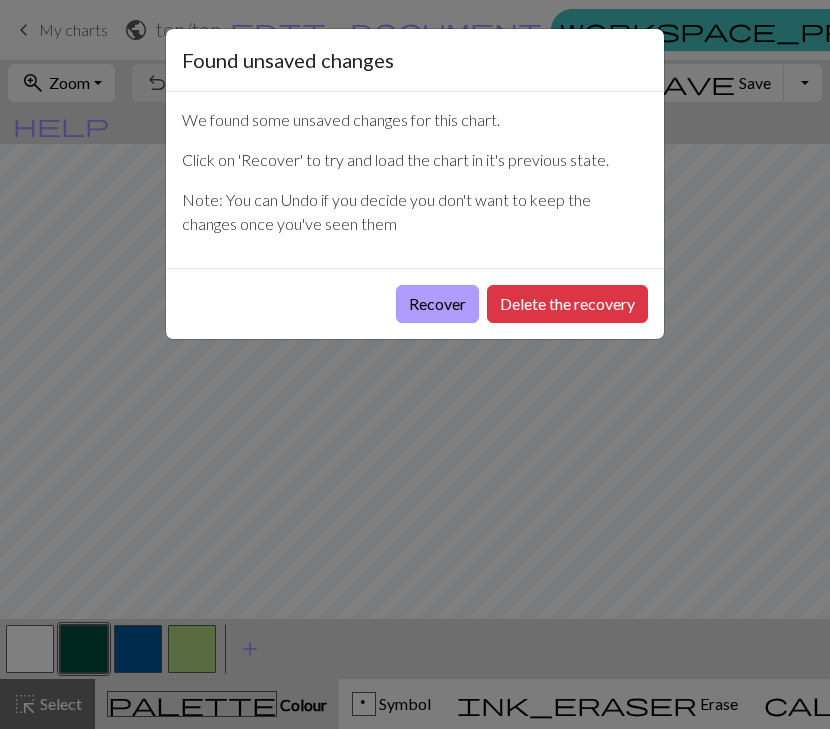 click on "Recover" at bounding box center [437, 304] 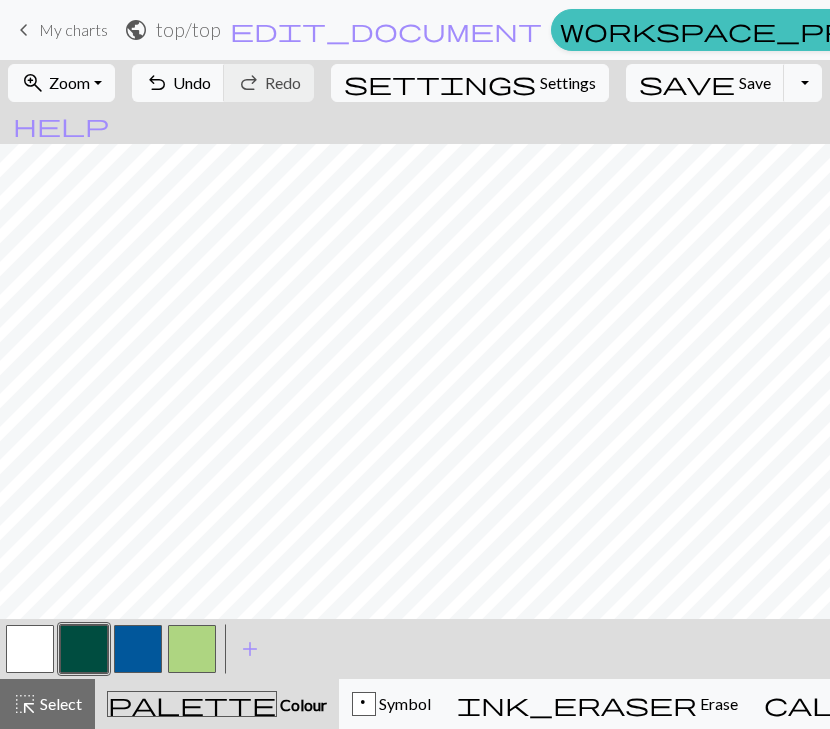 click on "Hi  ens" at bounding box center (1262, 29) 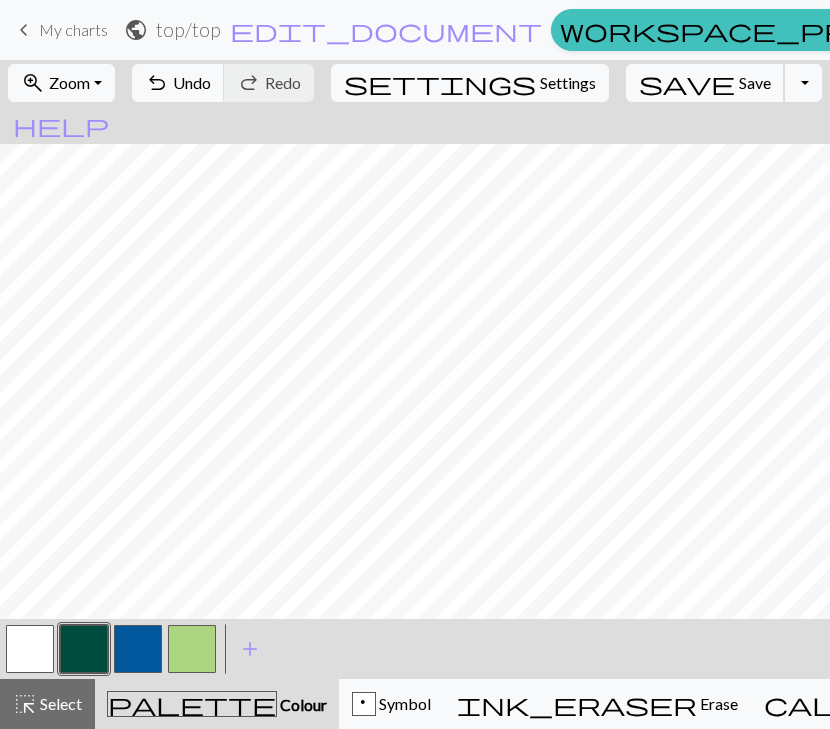click on "save" at bounding box center [687, 83] 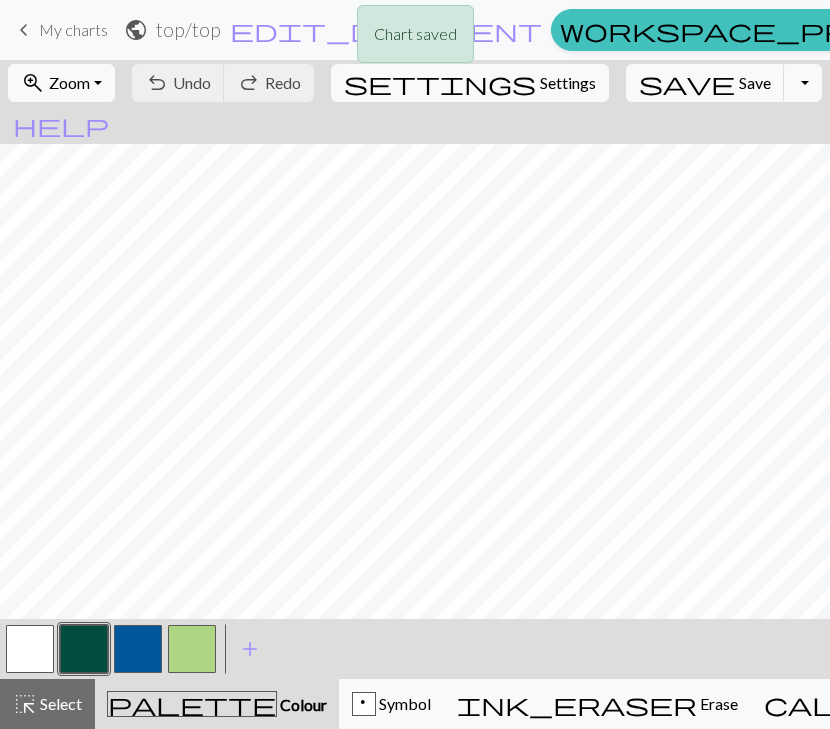 click on "Chart saved" at bounding box center [415, 39] 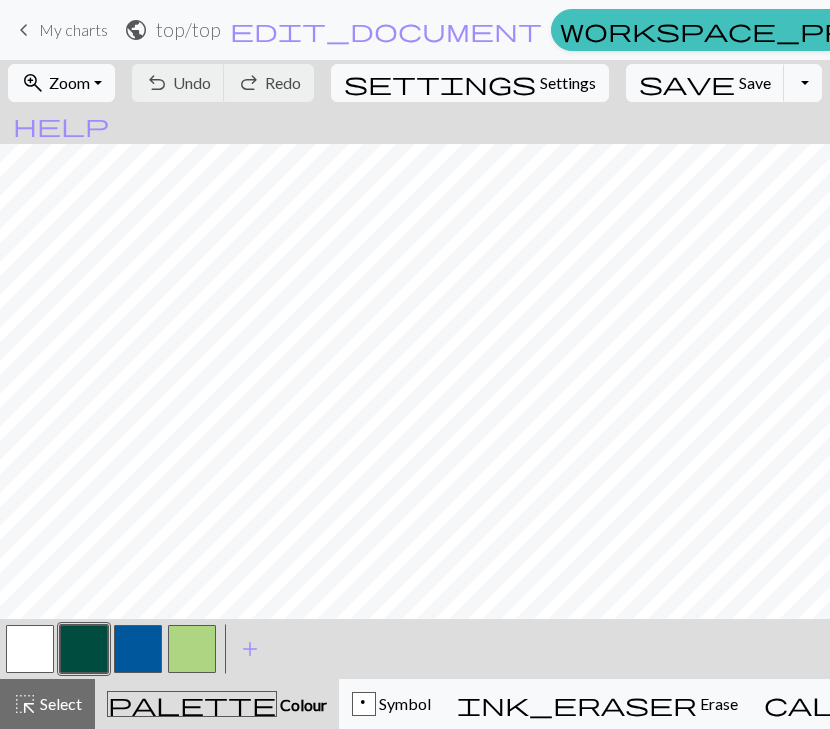 click on "Library" at bounding box center [1128, 29] 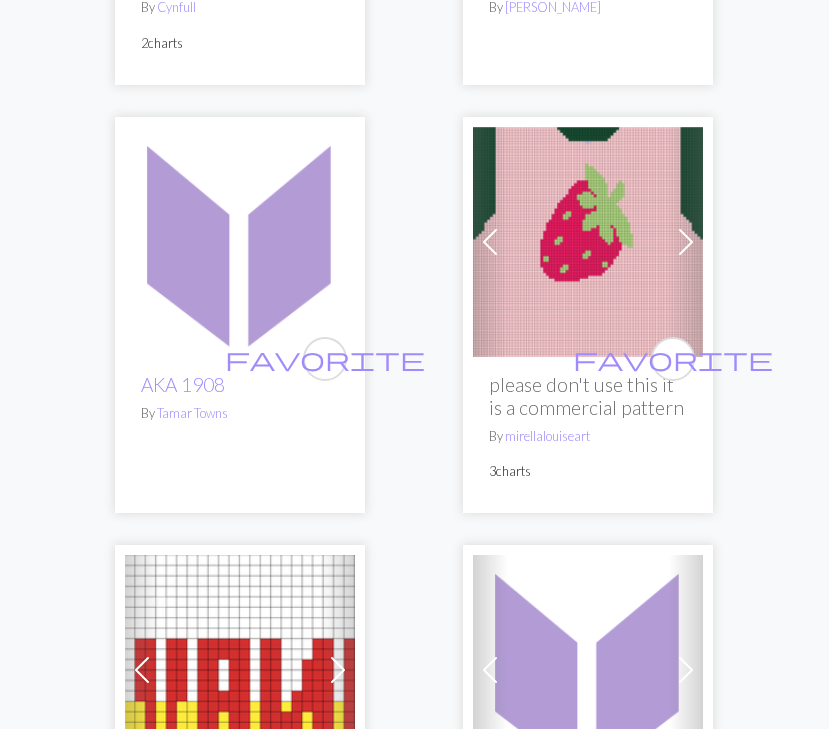 scroll, scrollTop: 1777, scrollLeft: 0, axis: vertical 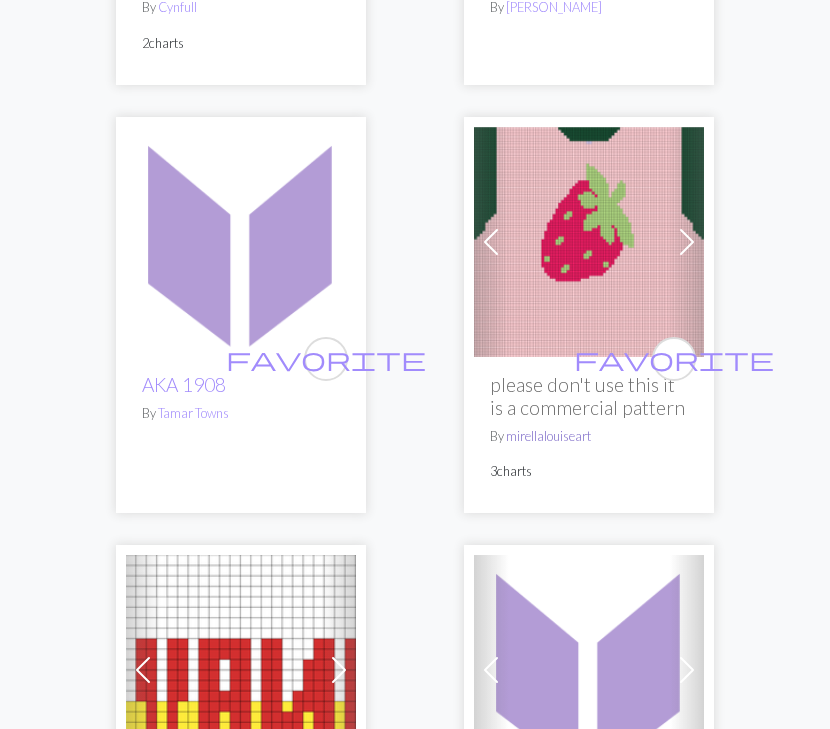 click on "mirellalouiseart" at bounding box center (548, 436) 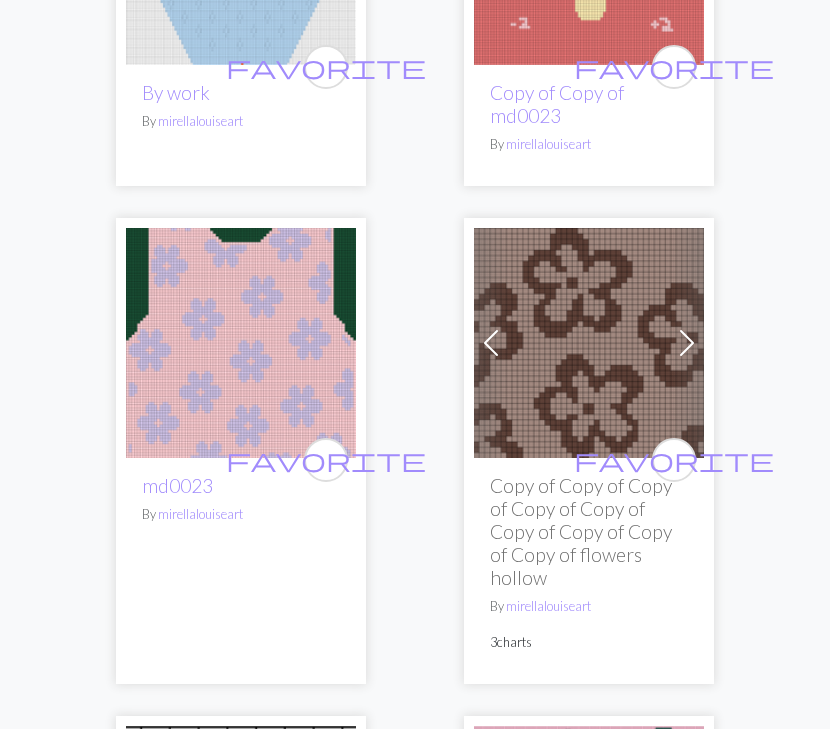 scroll, scrollTop: 936, scrollLeft: 0, axis: vertical 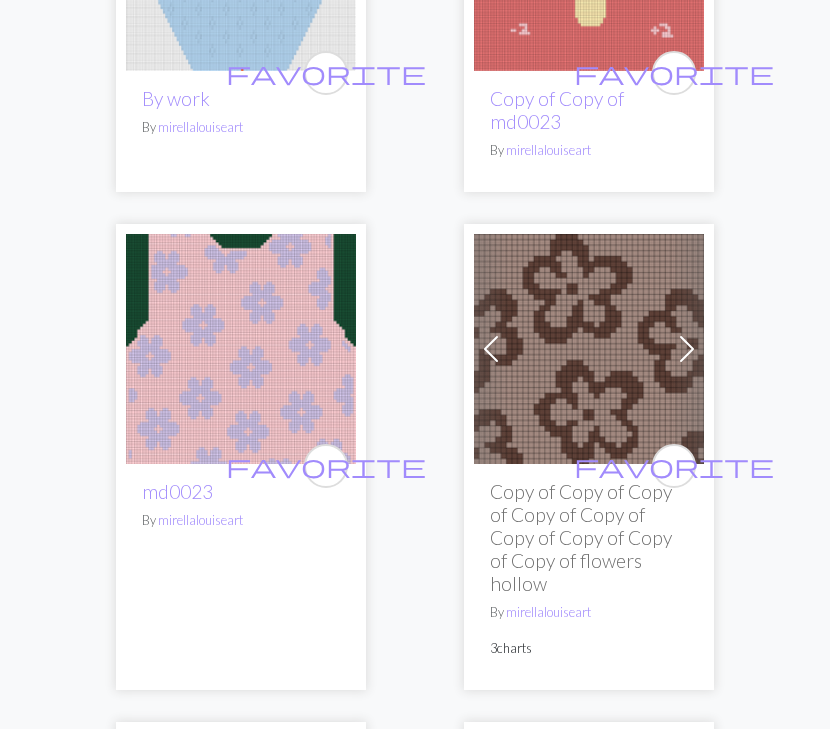 click at bounding box center [241, 349] 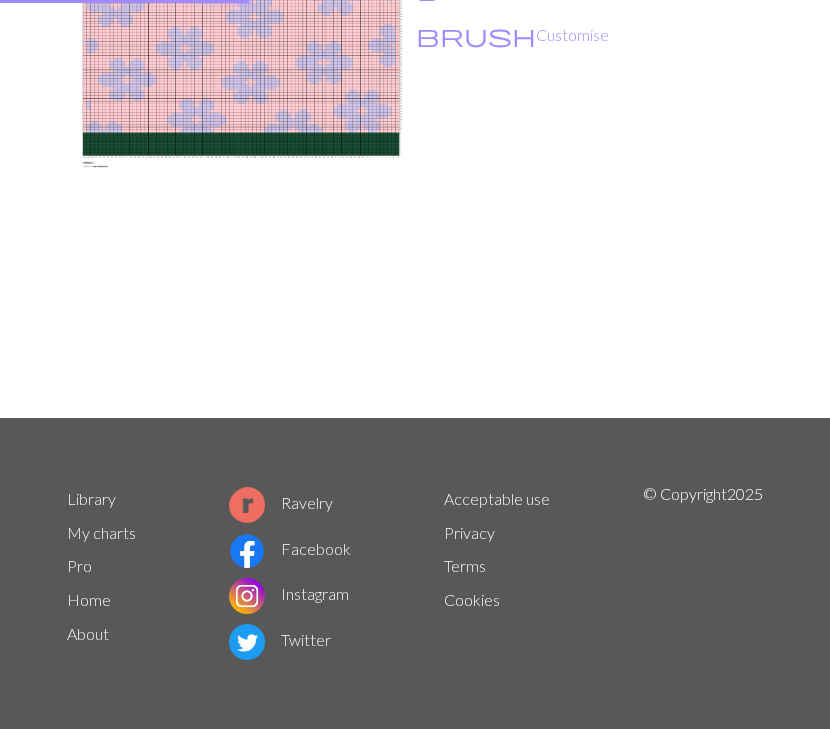 scroll, scrollTop: 0, scrollLeft: 0, axis: both 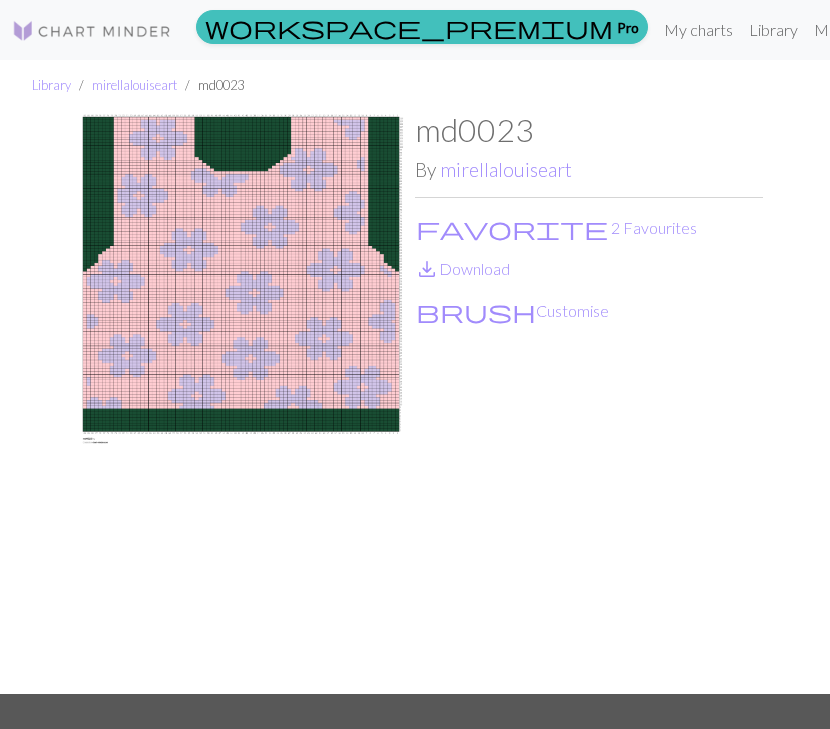 click at bounding box center (241, 402) 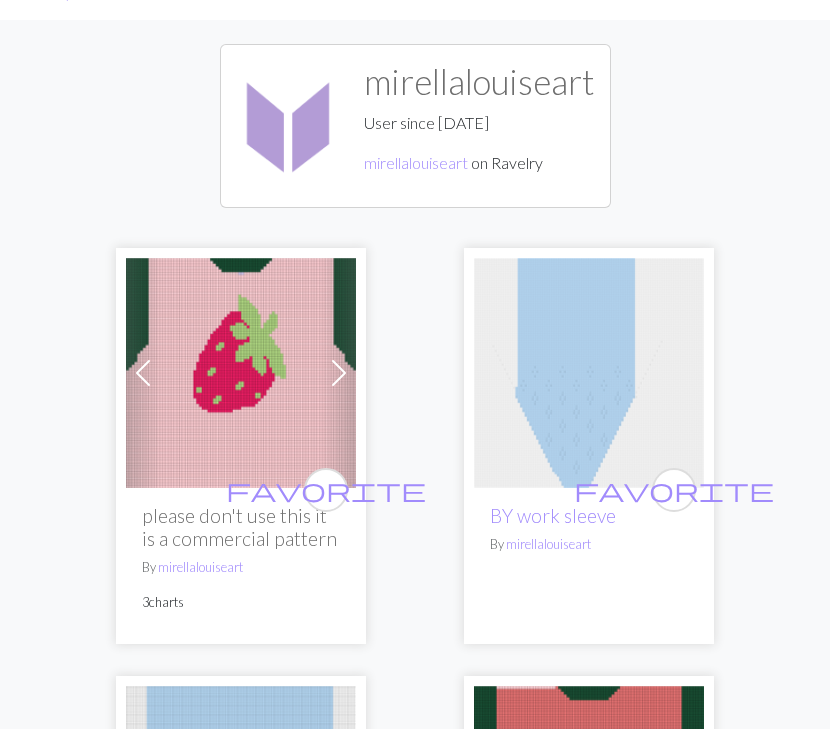 scroll, scrollTop: 96, scrollLeft: 0, axis: vertical 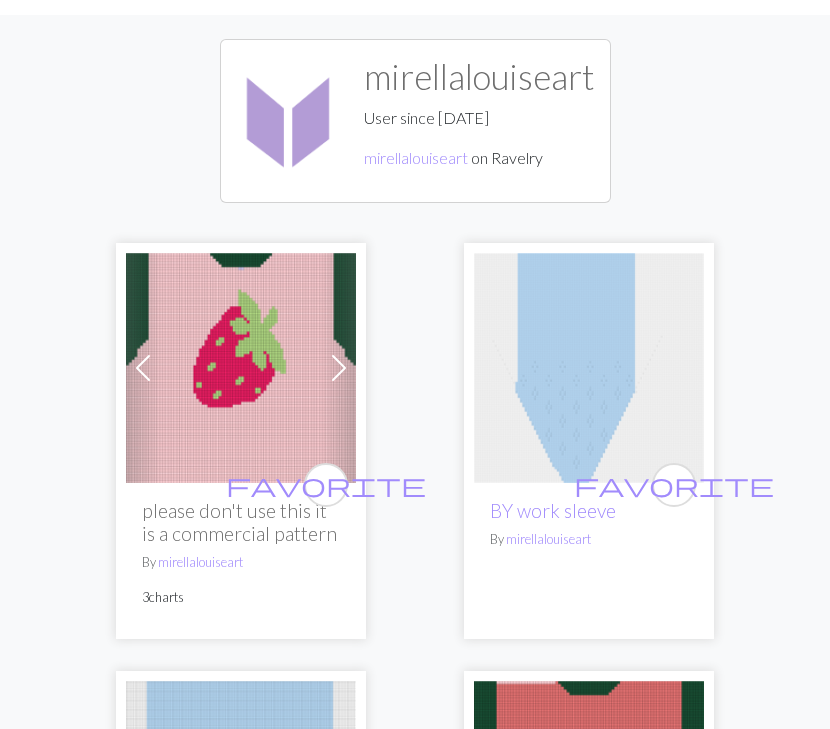click at bounding box center (339, 368) 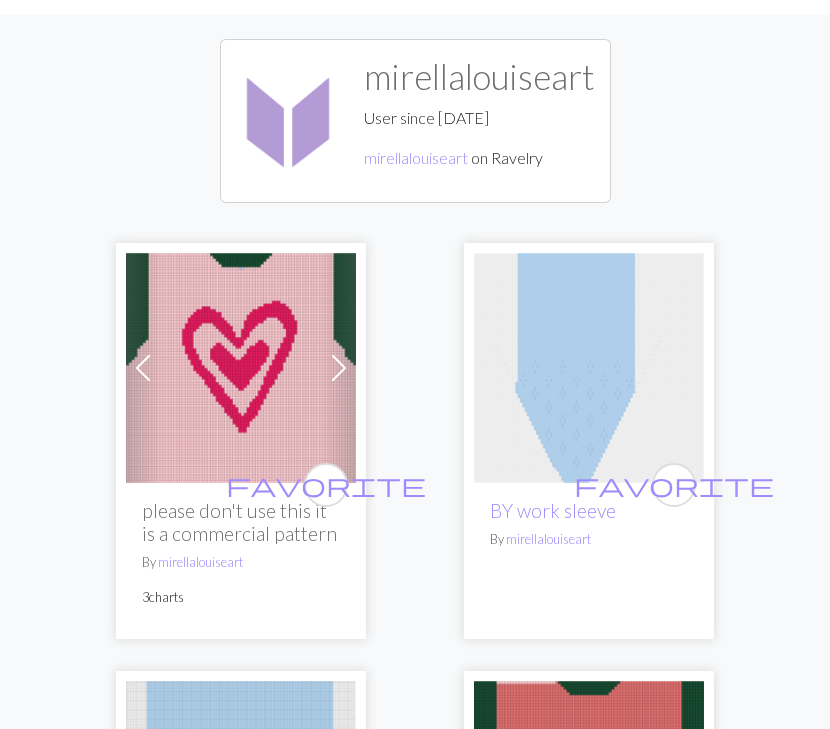 click at bounding box center [339, 368] 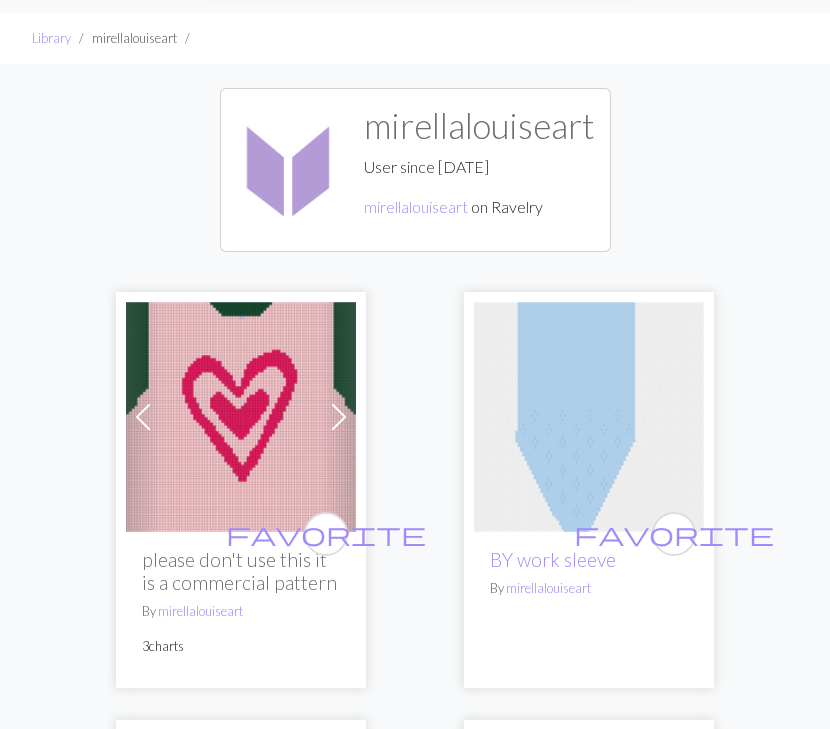 scroll, scrollTop: 38, scrollLeft: 0, axis: vertical 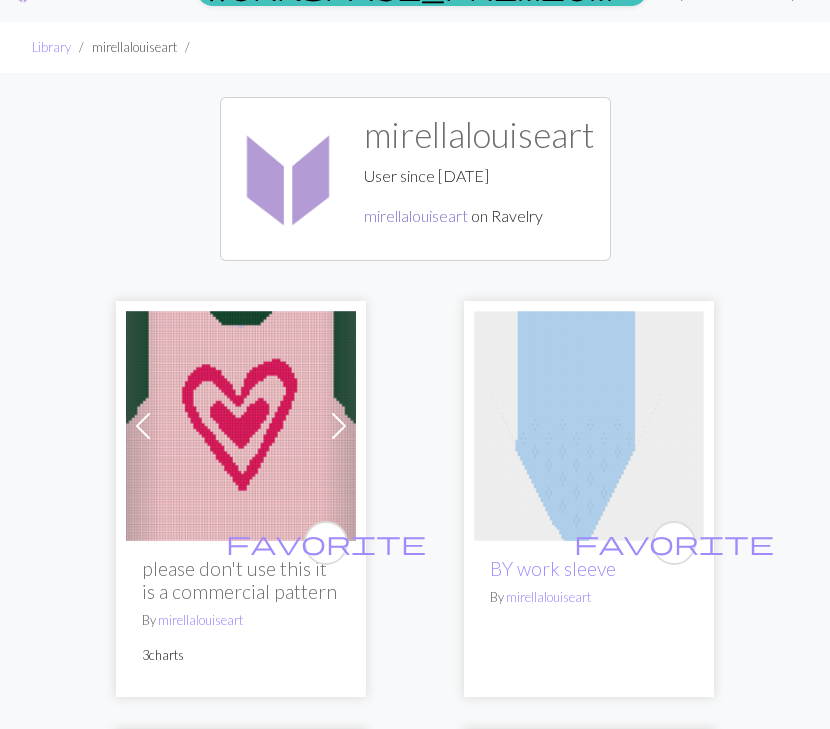 click on "mirellalouiseart" at bounding box center [416, 215] 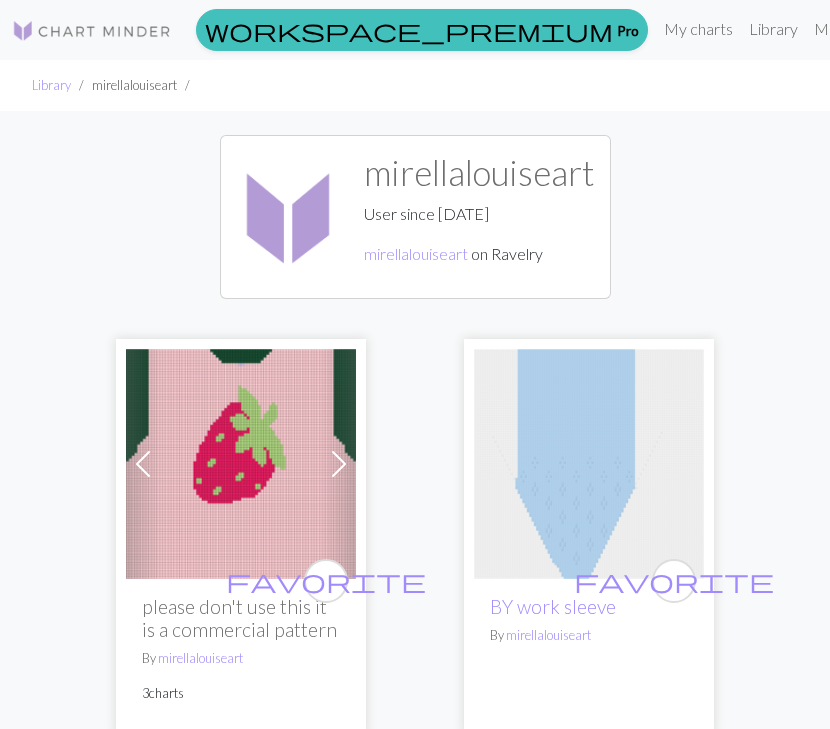 scroll, scrollTop: 38, scrollLeft: 0, axis: vertical 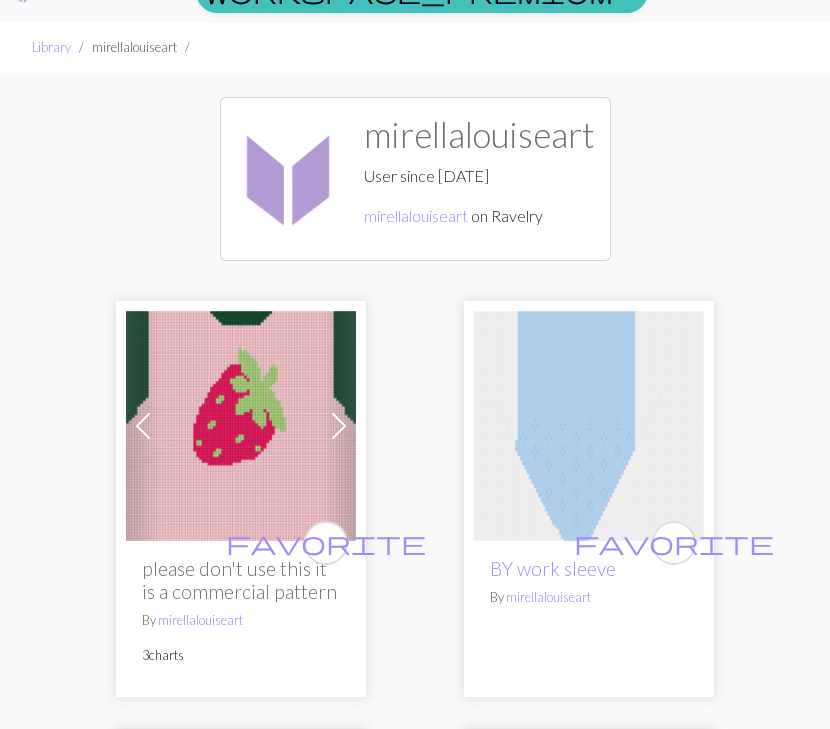 click at bounding box center (589, 426) 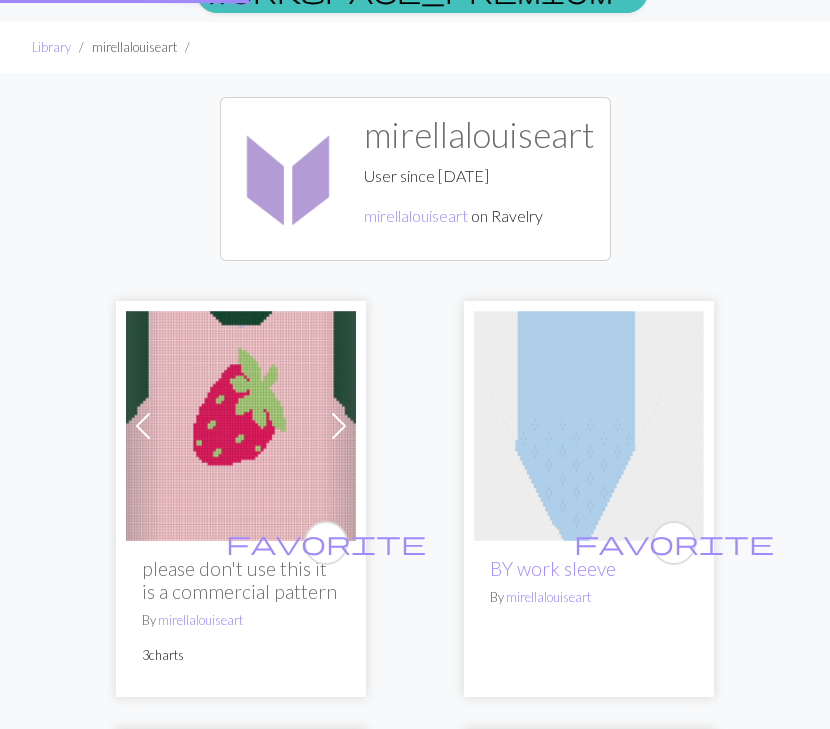scroll, scrollTop: 0, scrollLeft: 0, axis: both 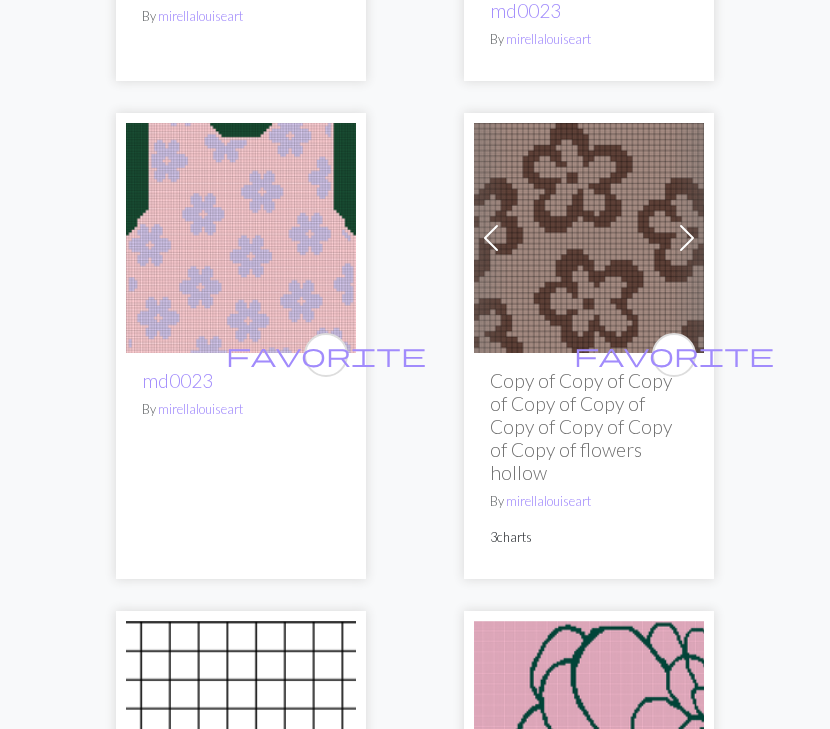 click at bounding box center [491, 238] 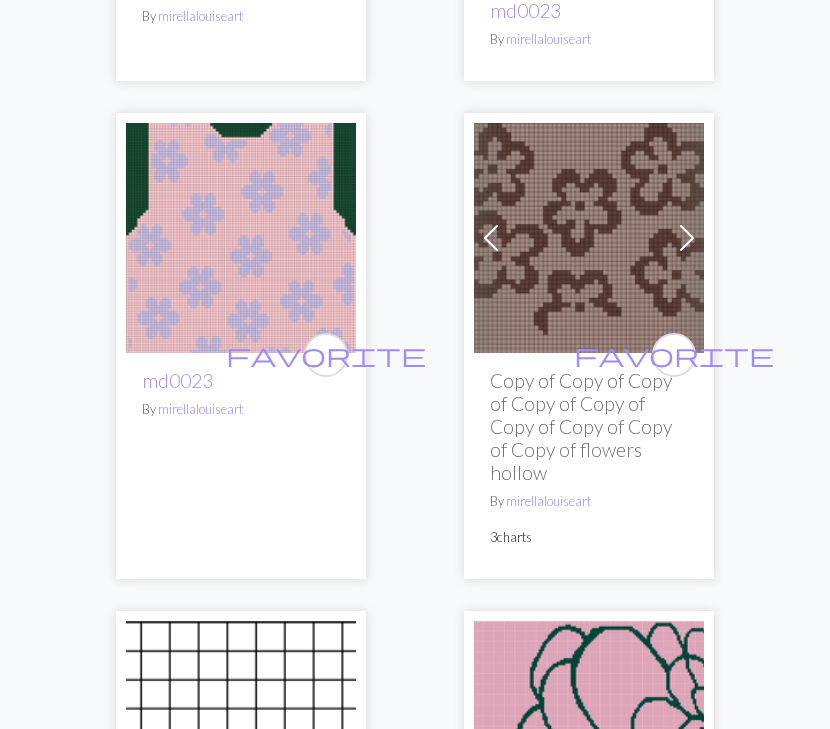 click at bounding box center (491, 238) 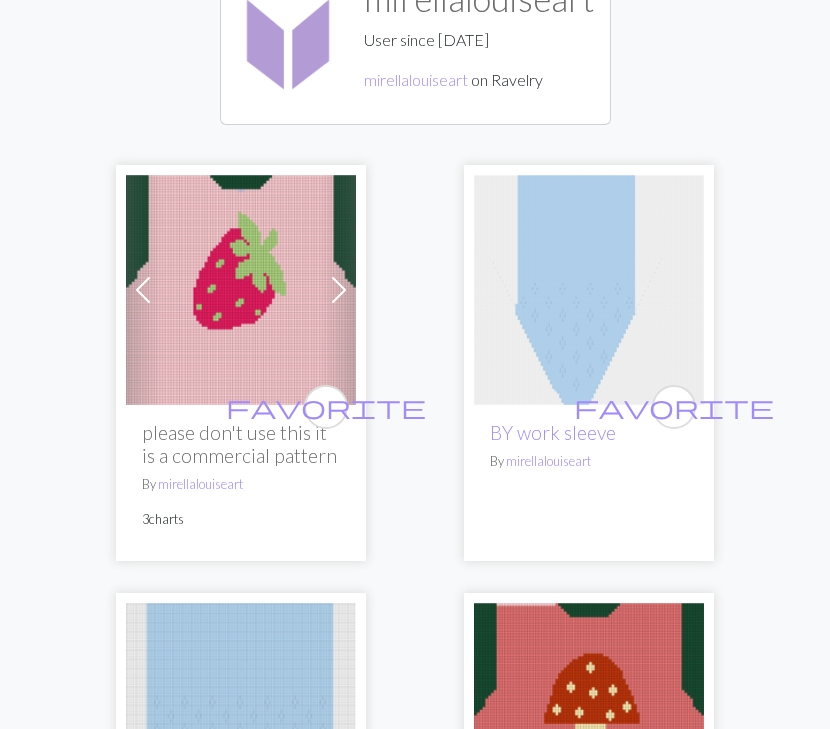 scroll, scrollTop: 218, scrollLeft: 0, axis: vertical 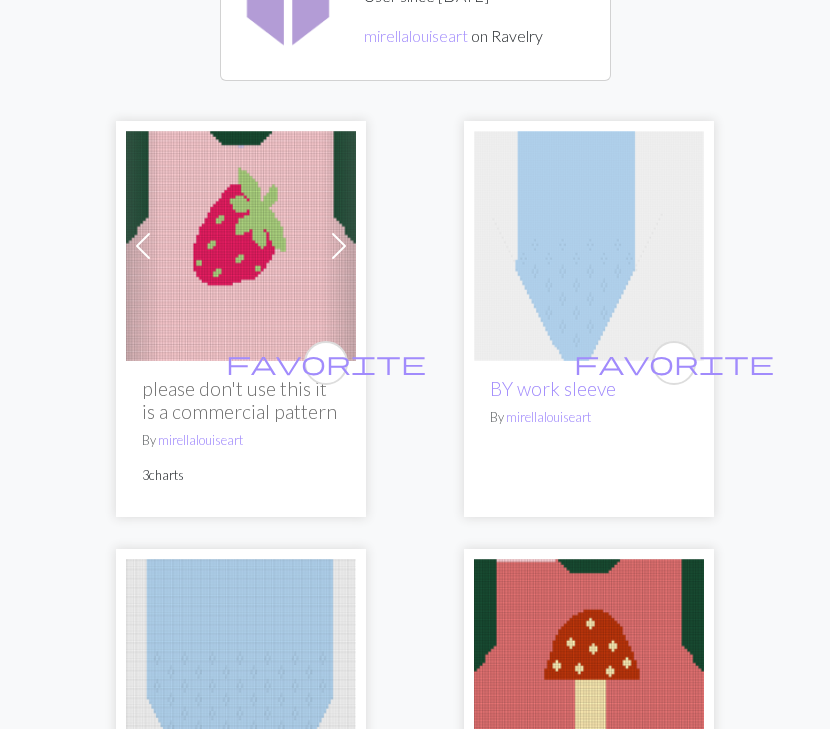 click at bounding box center (241, 246) 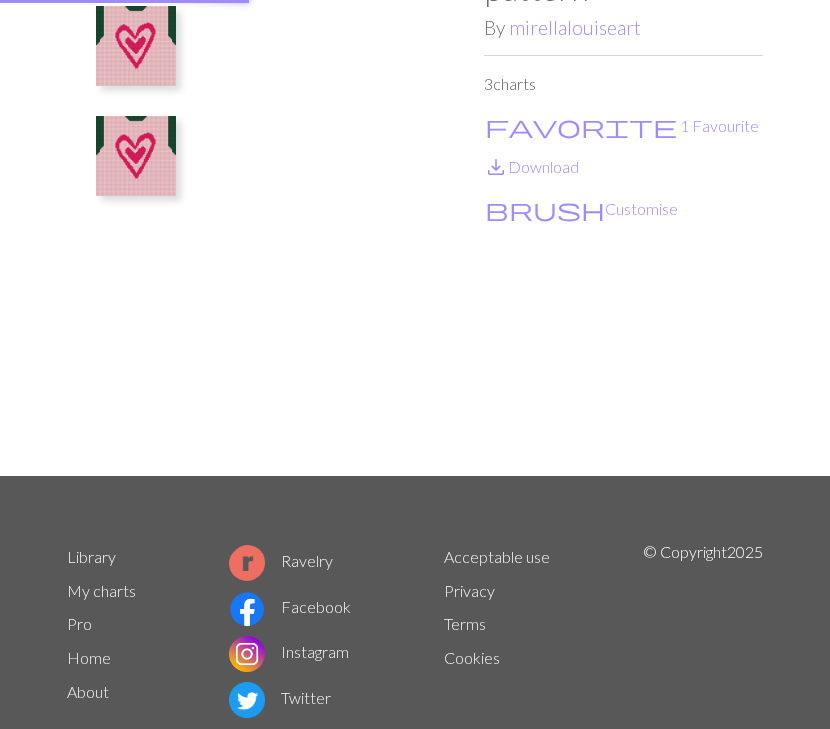 scroll, scrollTop: 0, scrollLeft: 0, axis: both 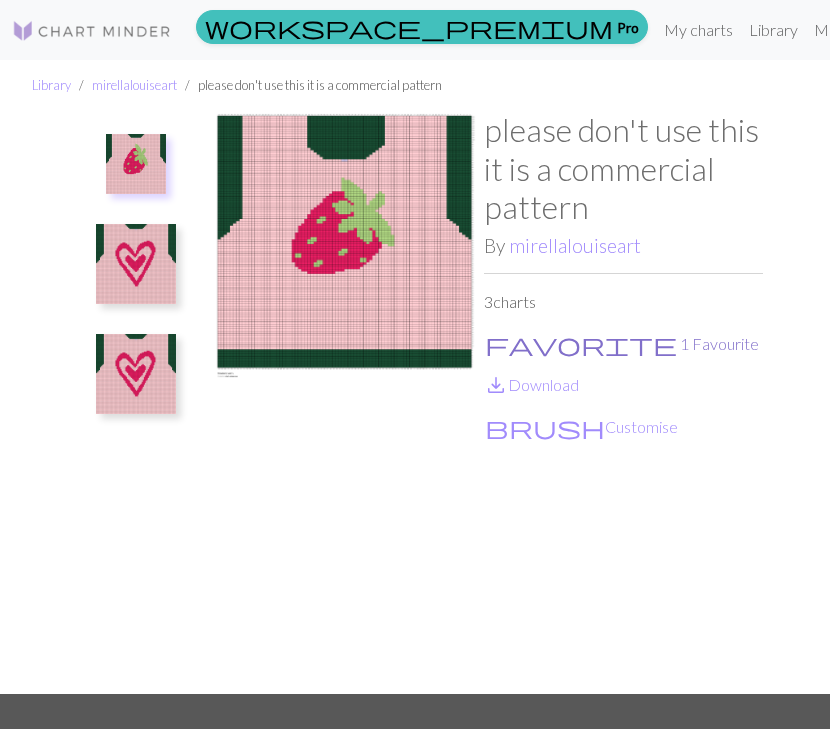 click on "favorite" at bounding box center (581, 344) 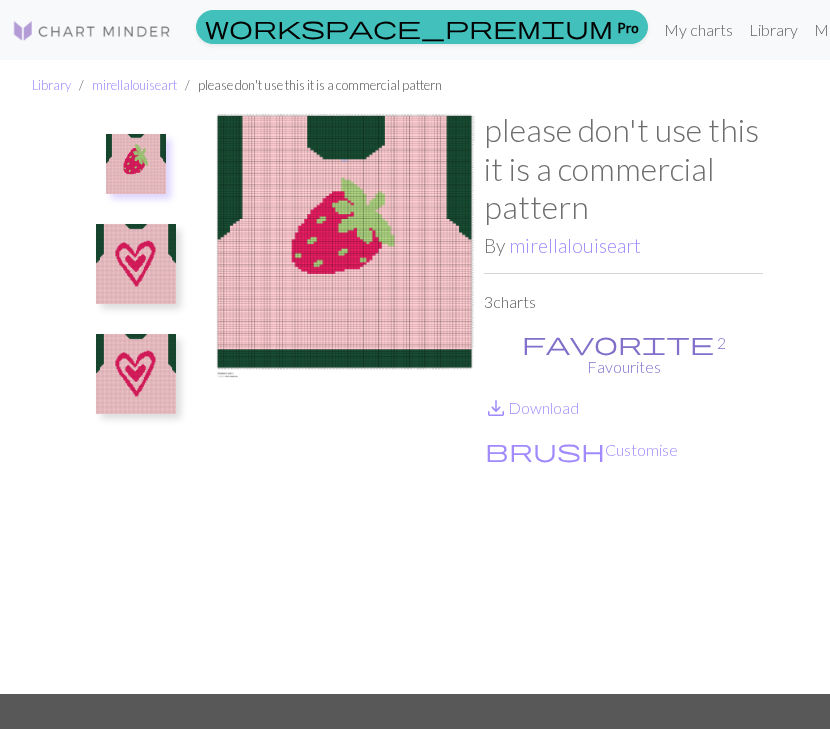 click on "favorite" at bounding box center [618, 343] 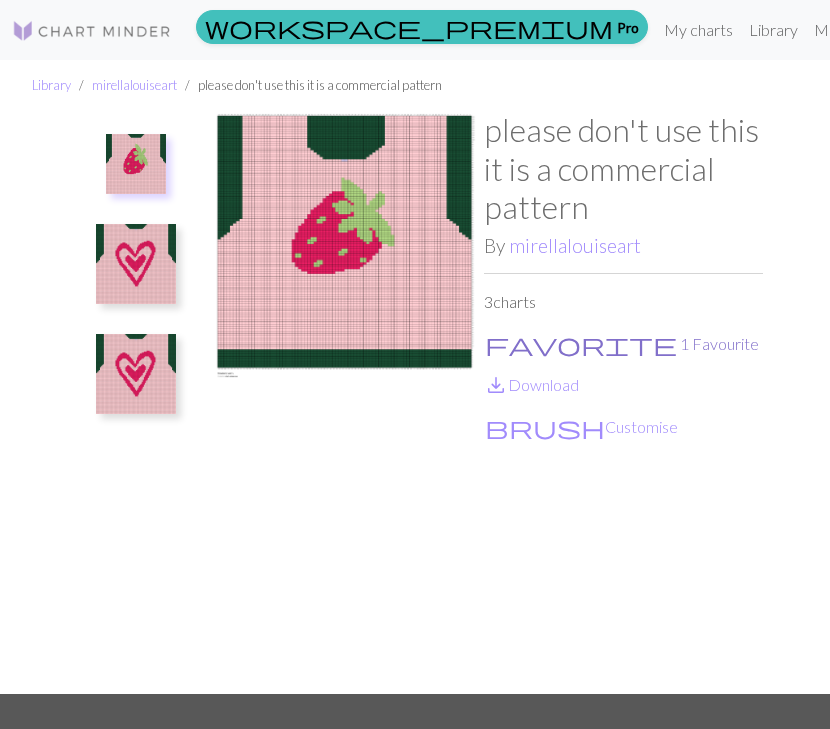 click on "favorite" at bounding box center [581, 344] 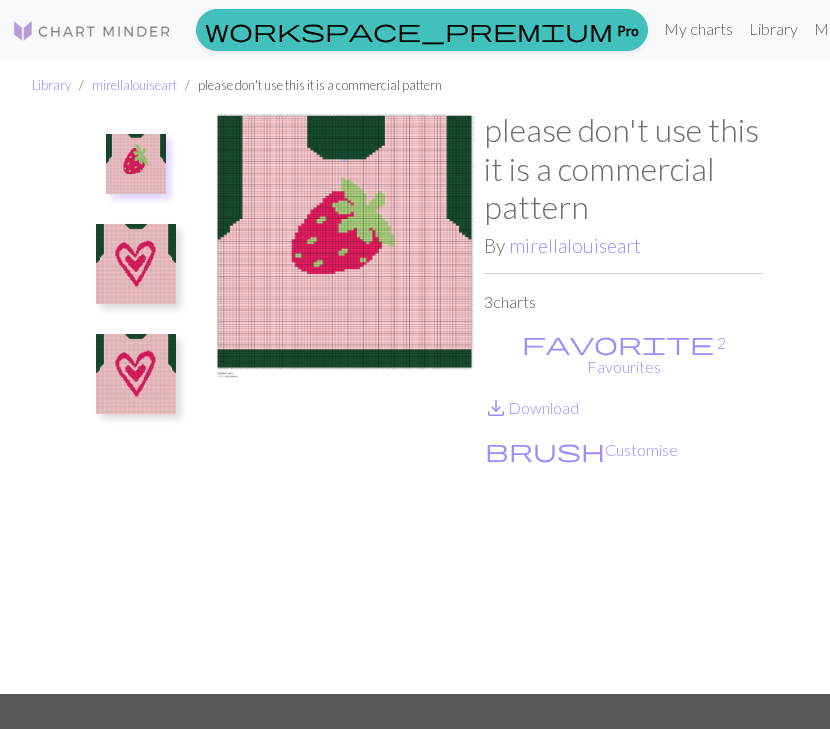 scroll, scrollTop: 0, scrollLeft: 0, axis: both 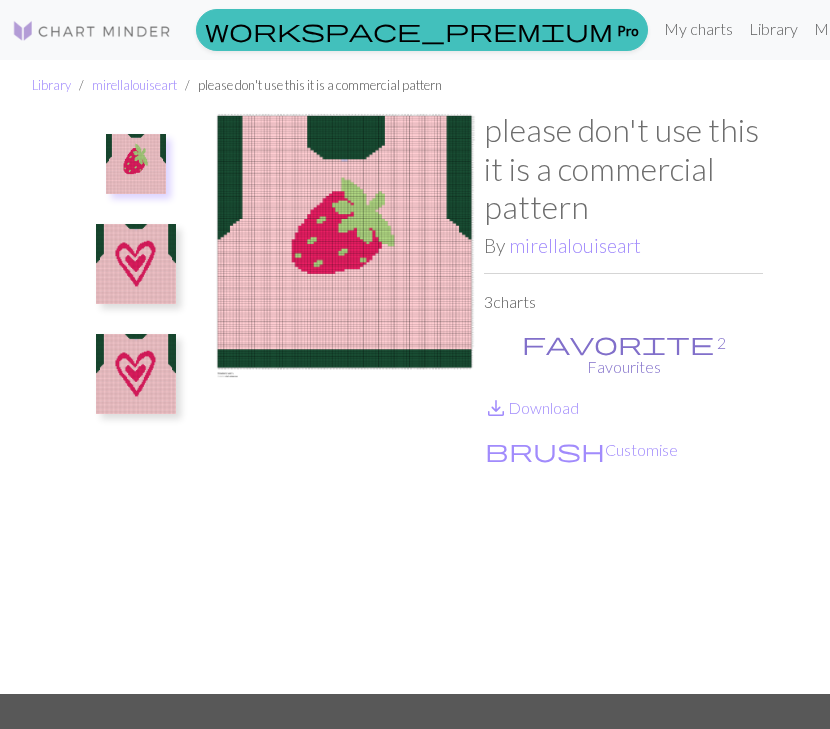 click on "favorite" at bounding box center (618, 343) 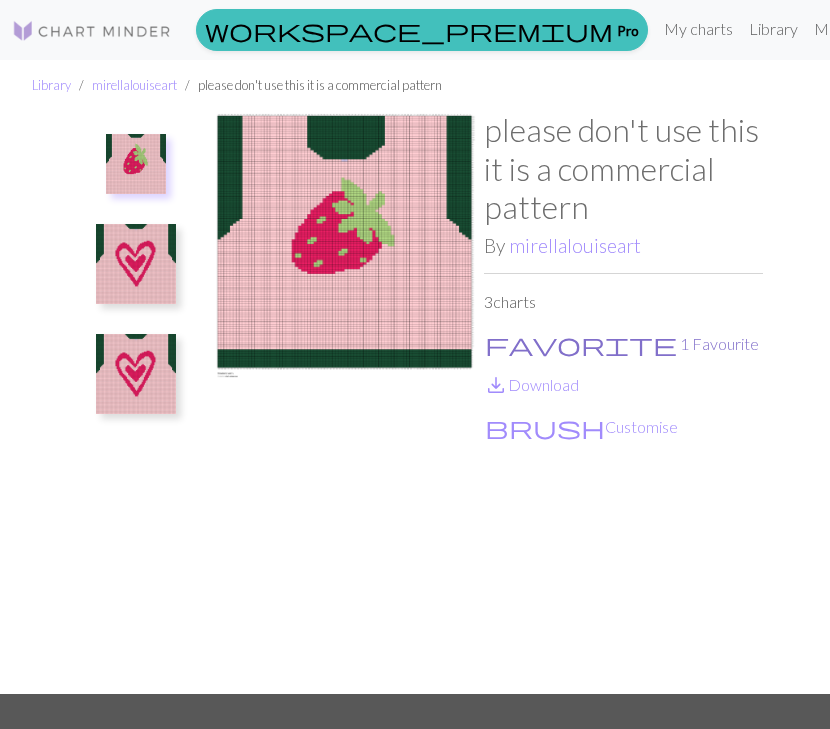 click on "favorite" at bounding box center [581, 344] 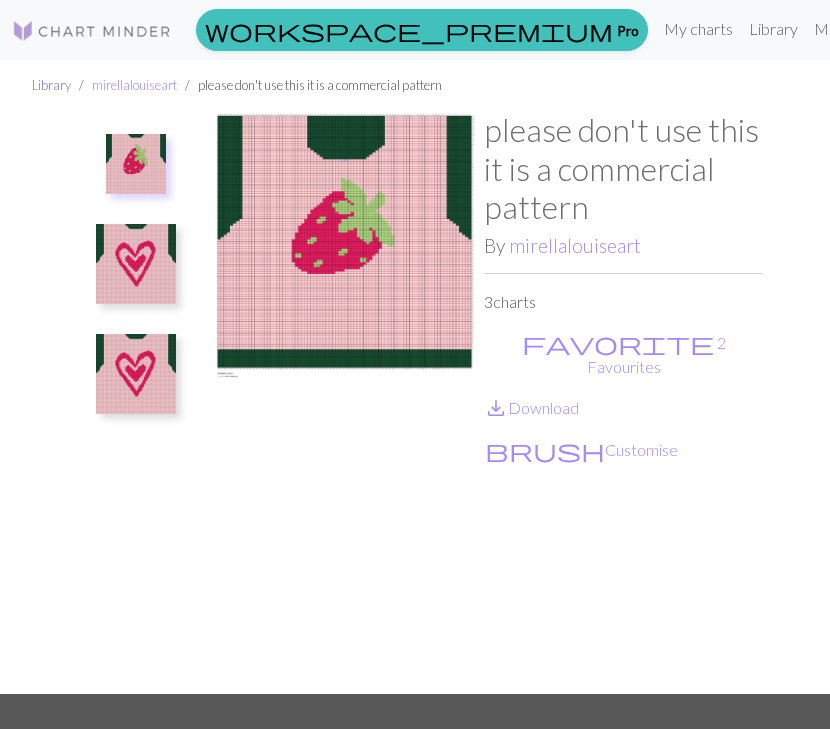 click on "Library" at bounding box center (51, 85) 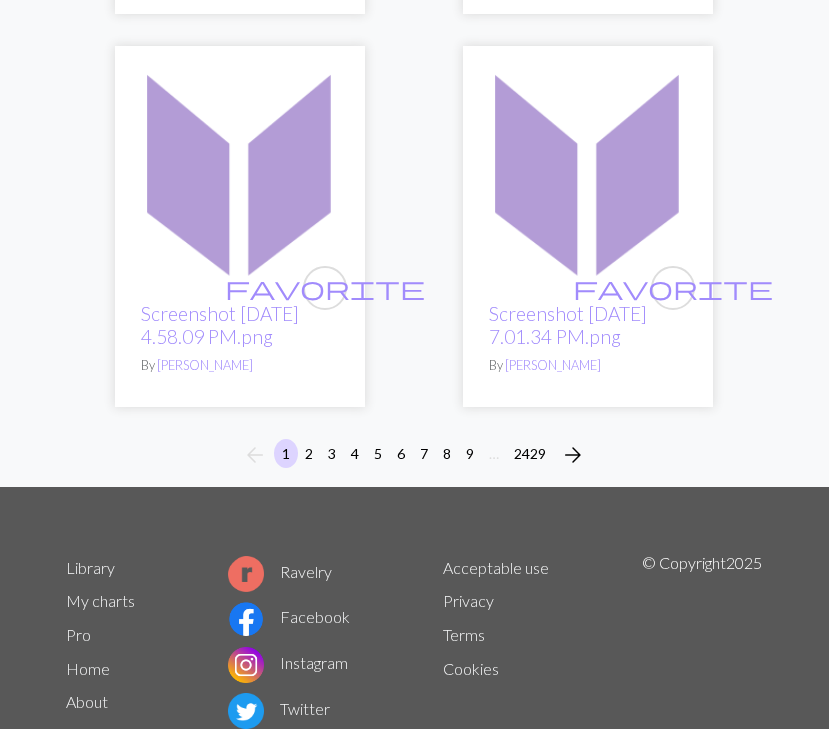 scroll, scrollTop: 9963, scrollLeft: 0, axis: vertical 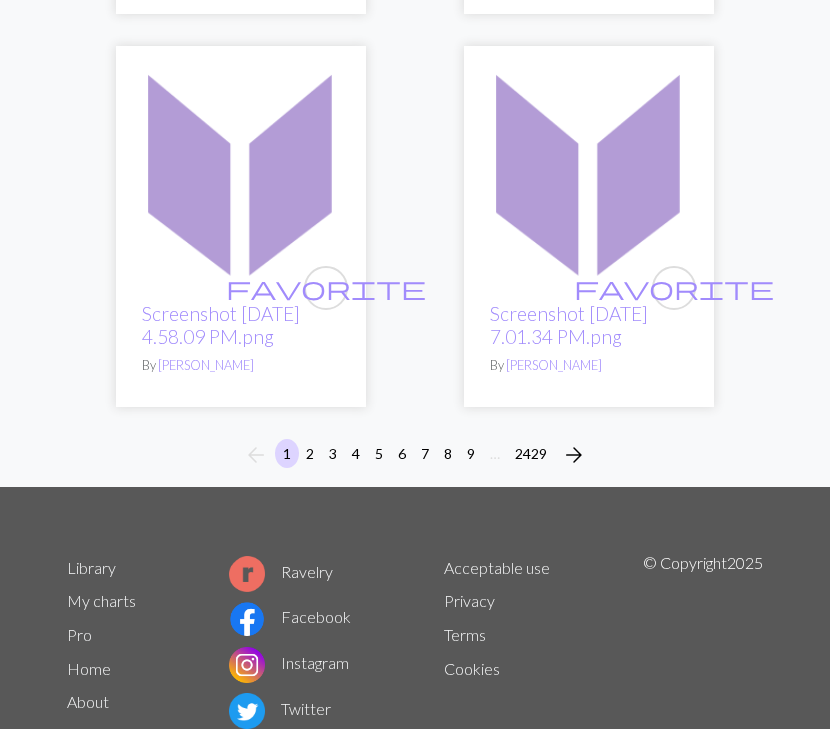 click on "2" at bounding box center [310, 453] 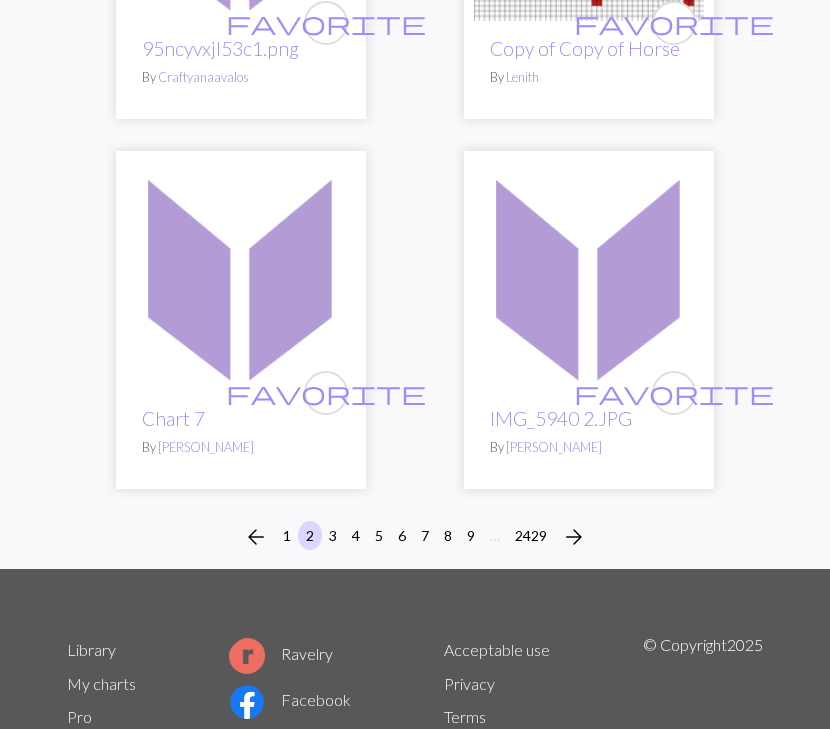 scroll, scrollTop: 9727, scrollLeft: 0, axis: vertical 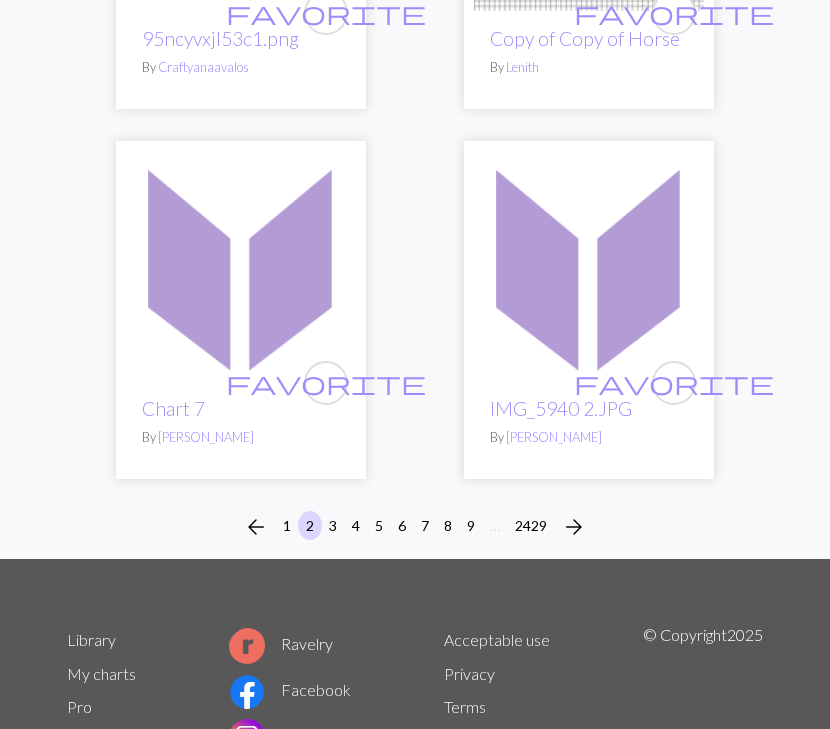 click on "3" at bounding box center [333, 525] 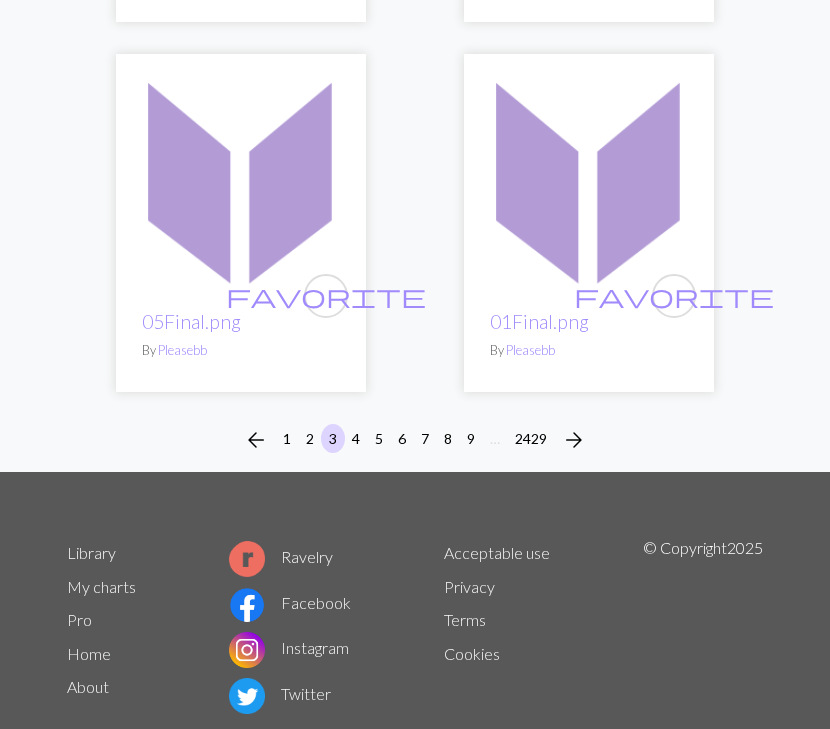 scroll, scrollTop: 9996, scrollLeft: 0, axis: vertical 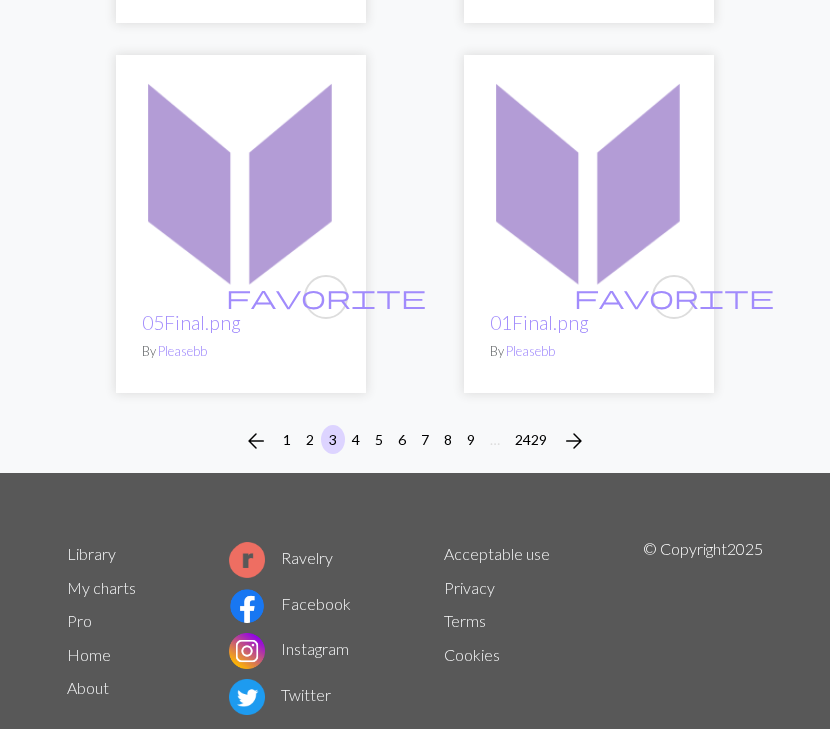 click on "4" at bounding box center [356, 439] 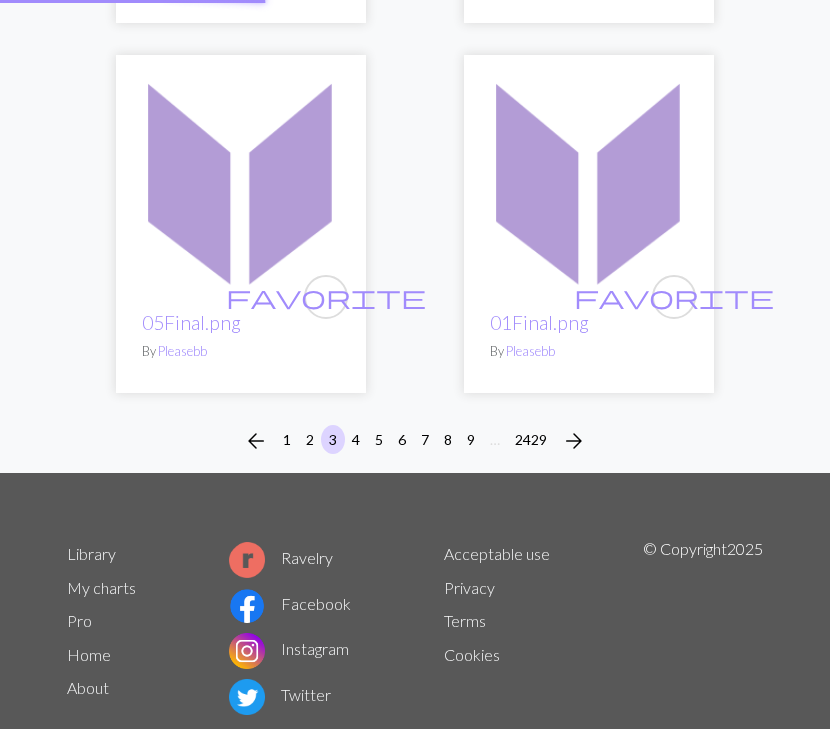 click on "4" at bounding box center (356, 439) 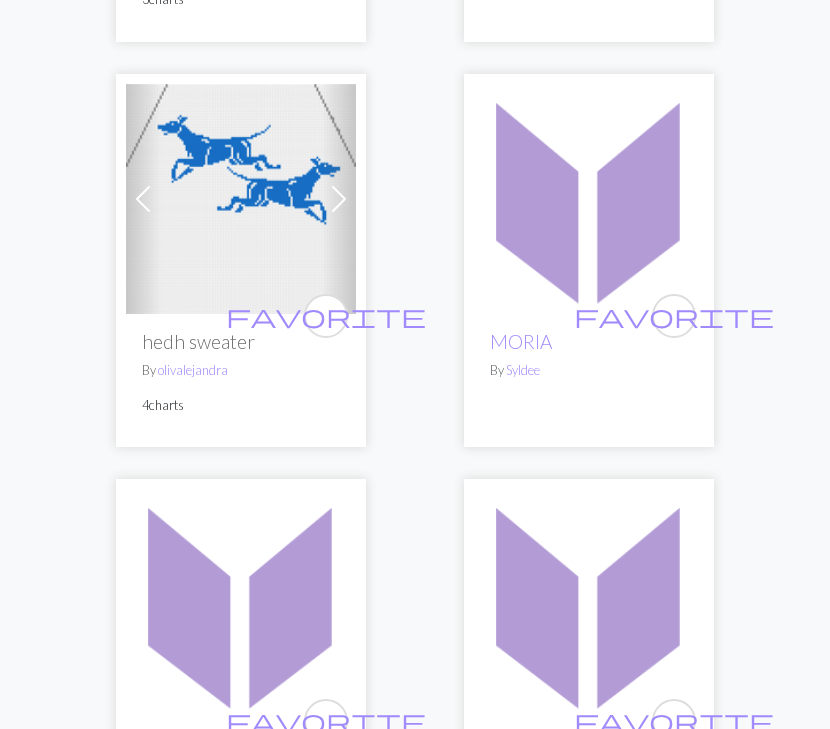 scroll, scrollTop: 8434, scrollLeft: 0, axis: vertical 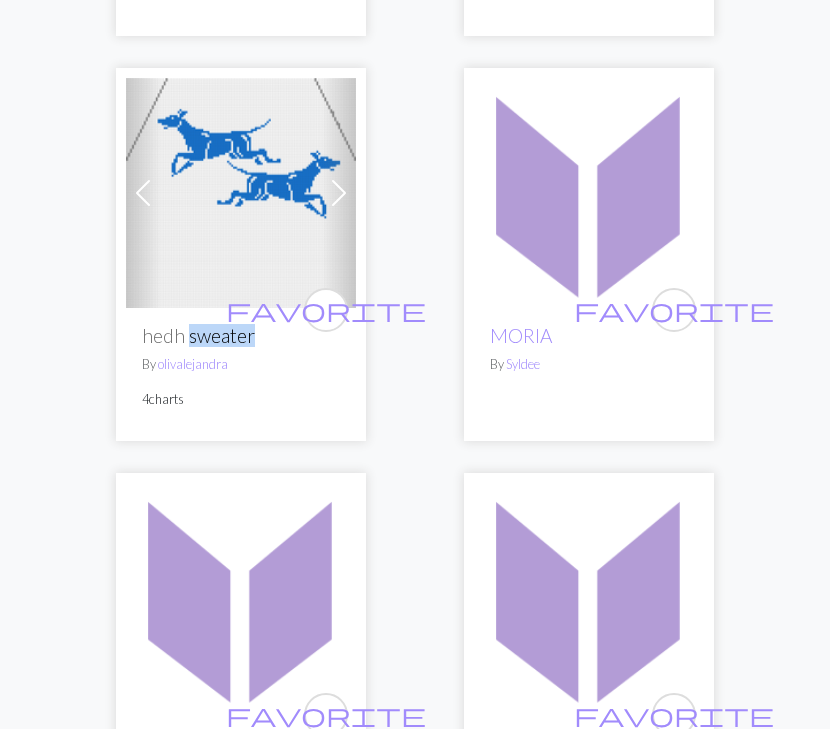 drag, startPoint x: 249, startPoint y: 335, endPoint x: 189, endPoint y: 333, distance: 60.033325 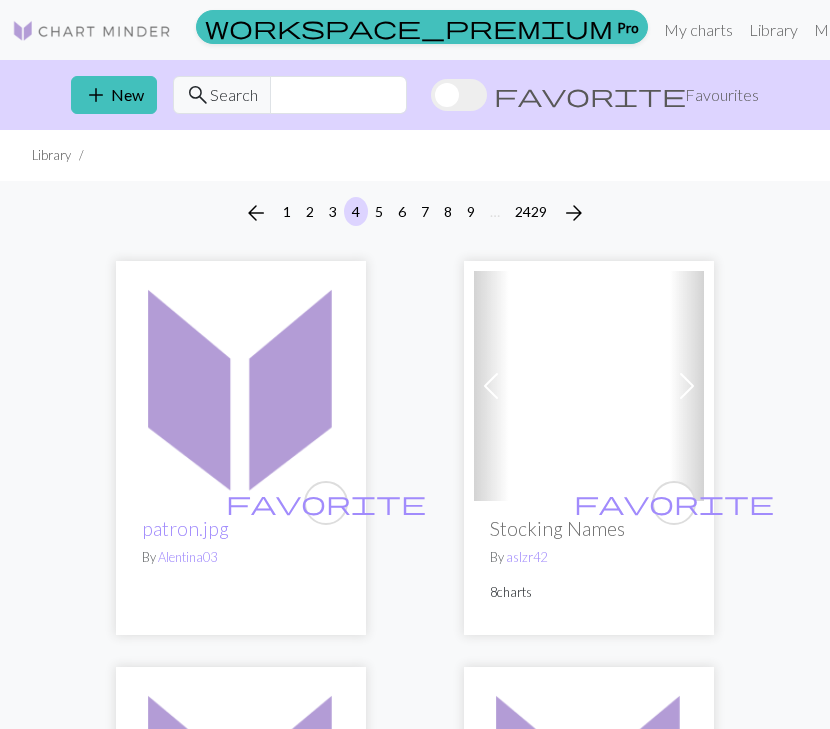 scroll, scrollTop: 0, scrollLeft: 0, axis: both 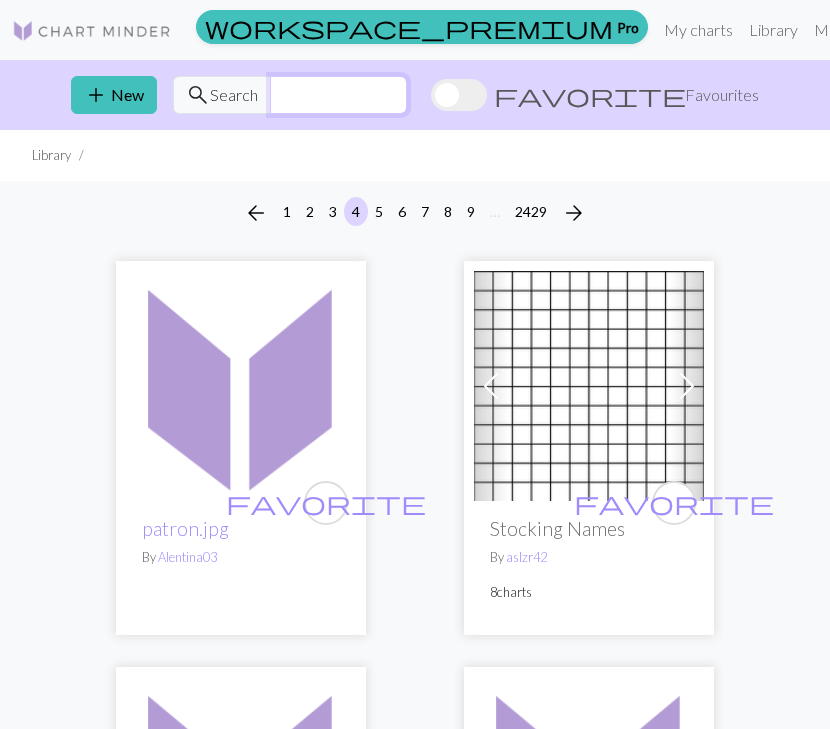 click at bounding box center [338, 95] 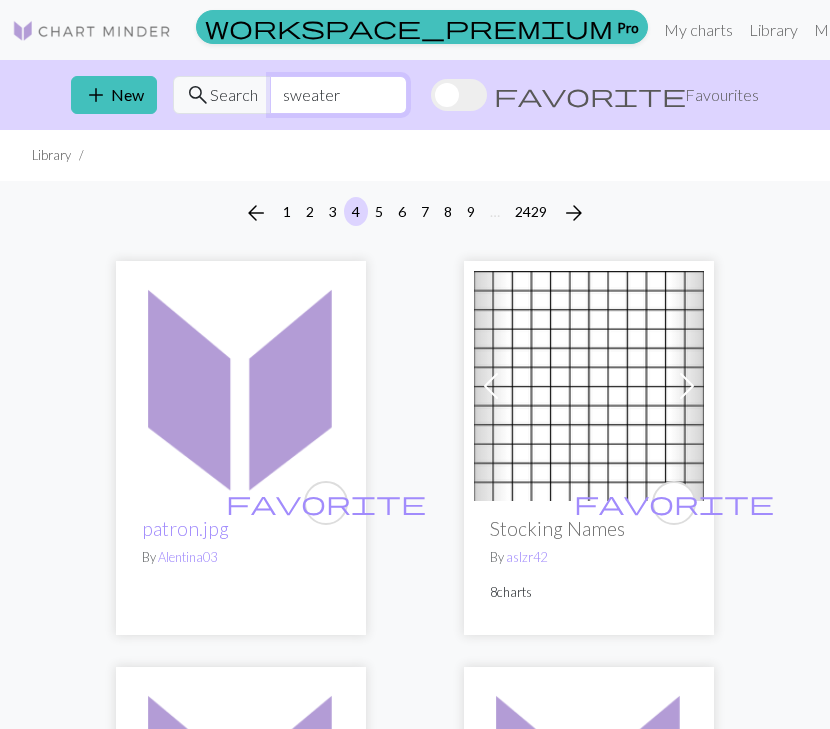 type on "sweater" 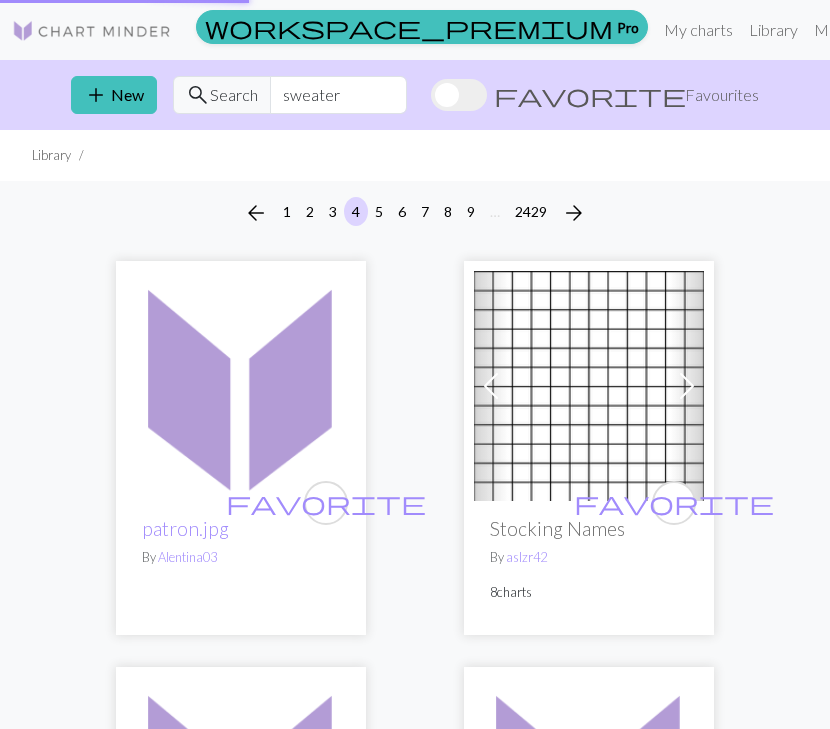 click on "search   Search" at bounding box center (222, 95) 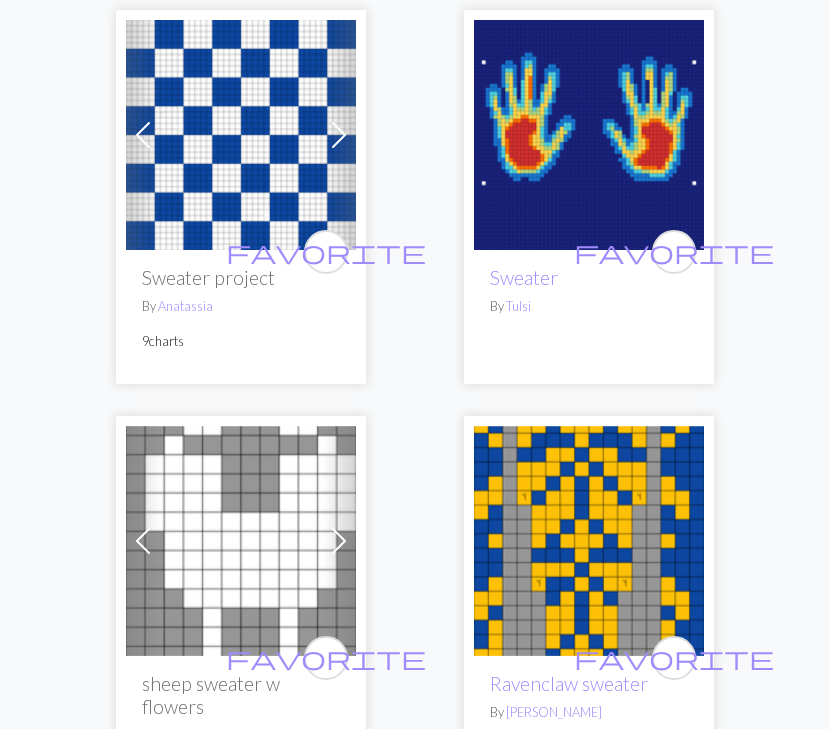 scroll, scrollTop: 4767, scrollLeft: 0, axis: vertical 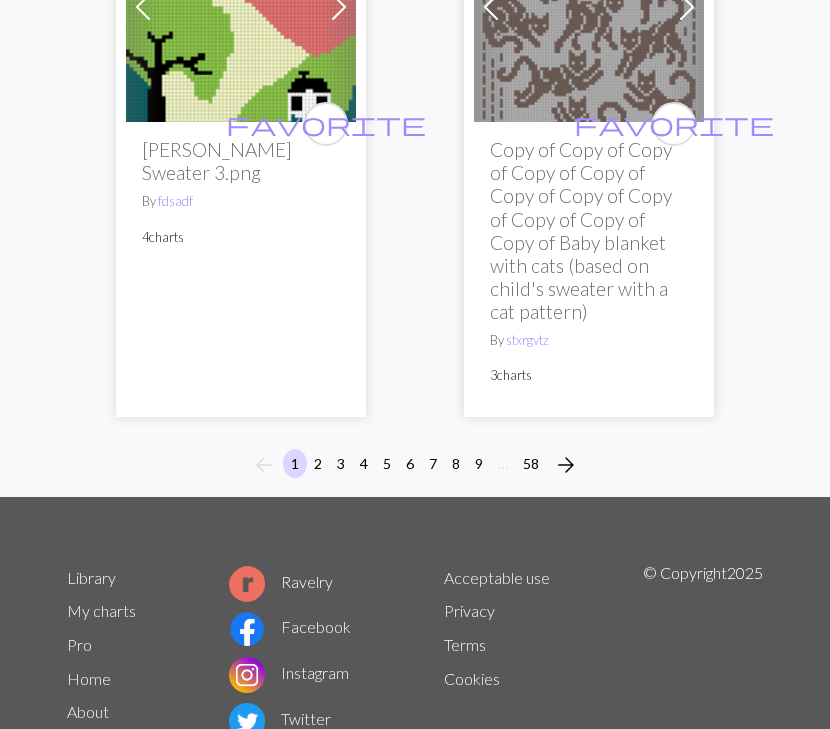 click on "2" at bounding box center [318, 463] 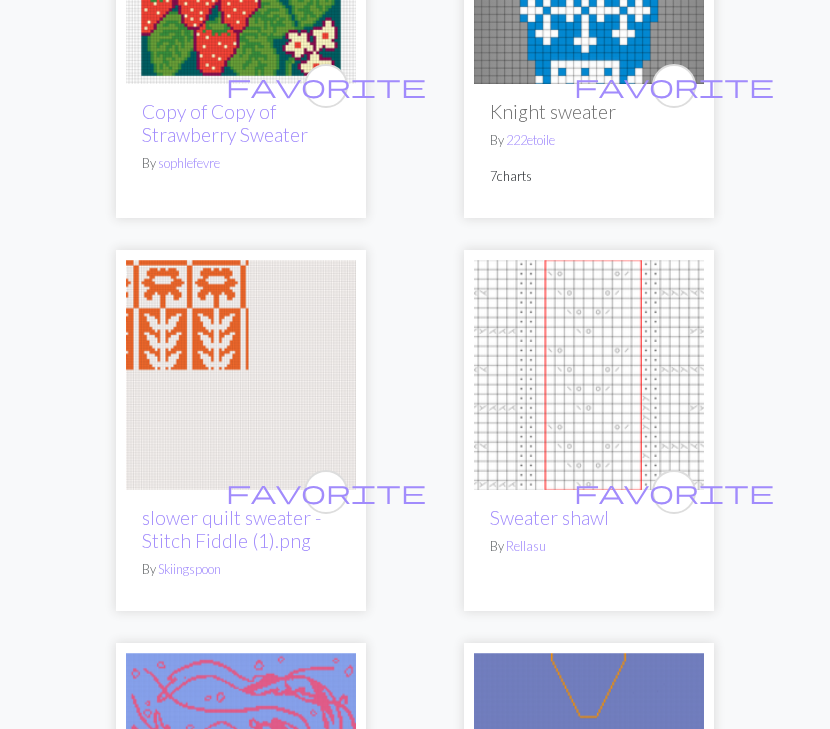 scroll, scrollTop: 5752, scrollLeft: 0, axis: vertical 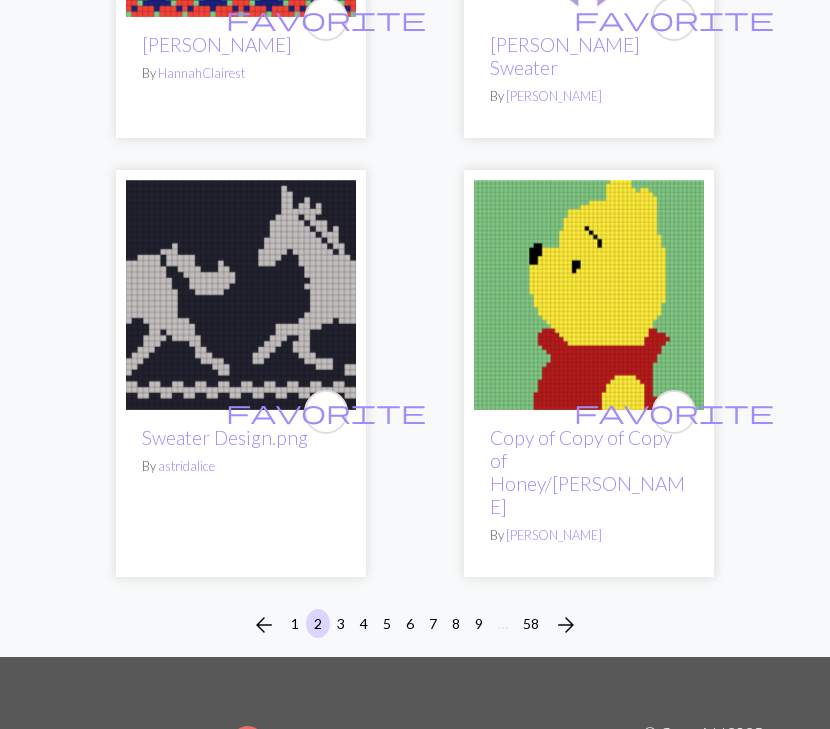 click on "3" at bounding box center [341, 623] 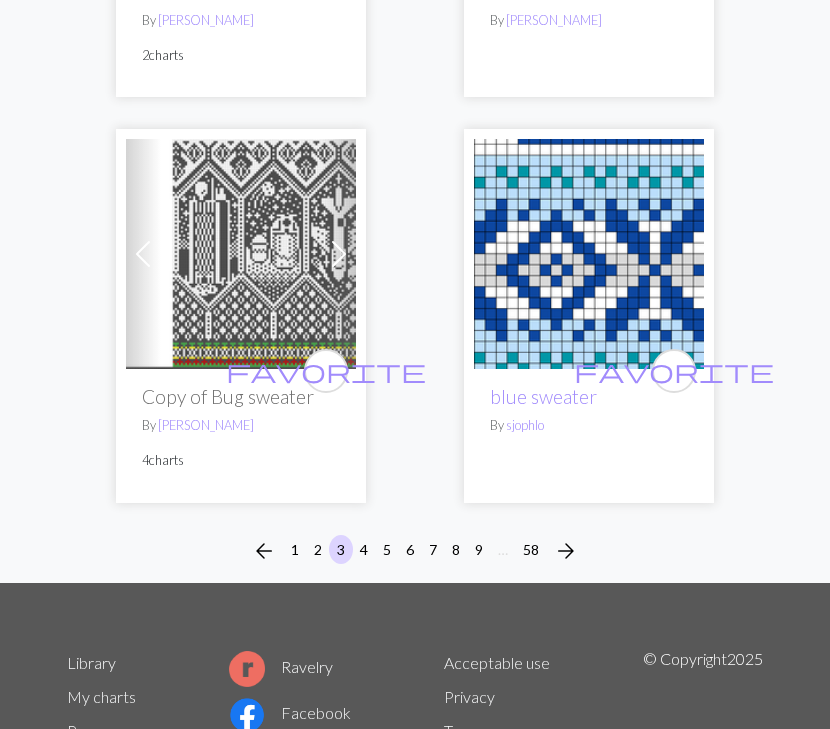 scroll, scrollTop: 10233, scrollLeft: 0, axis: vertical 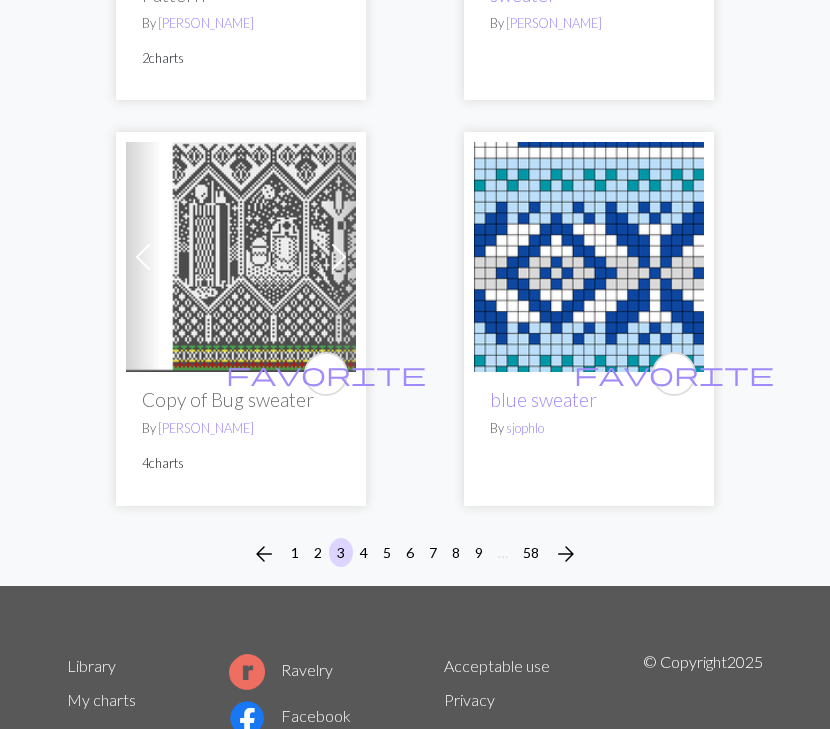 click on "4" at bounding box center (364, 552) 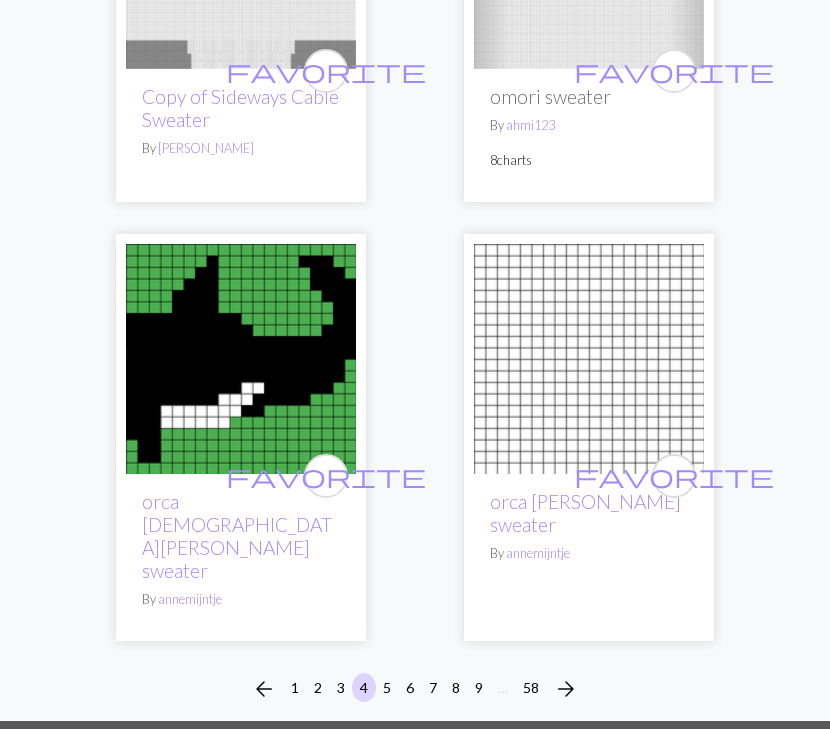 scroll, scrollTop: 9688, scrollLeft: 0, axis: vertical 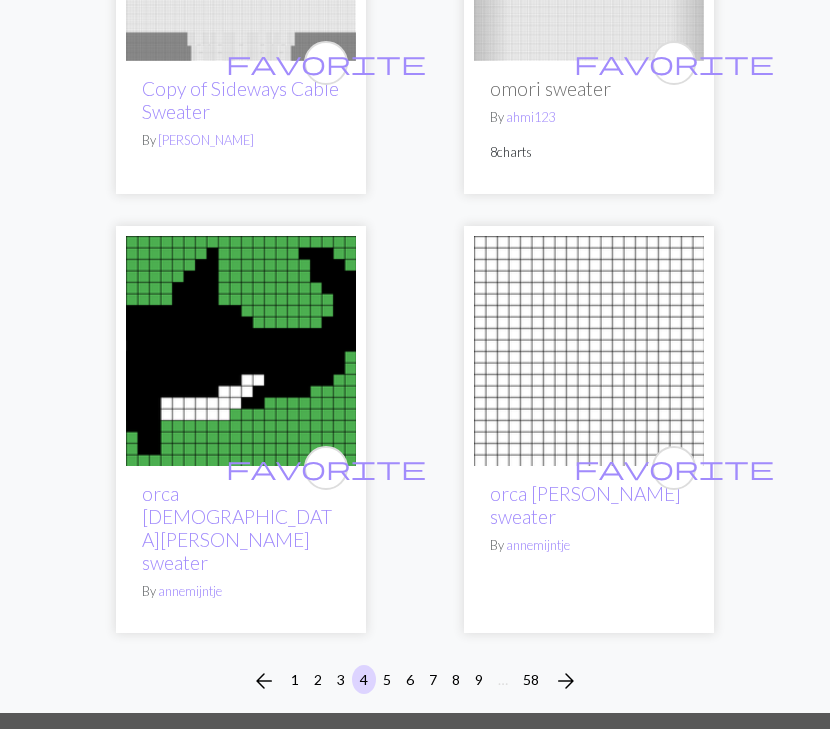 click on "5" at bounding box center [387, 679] 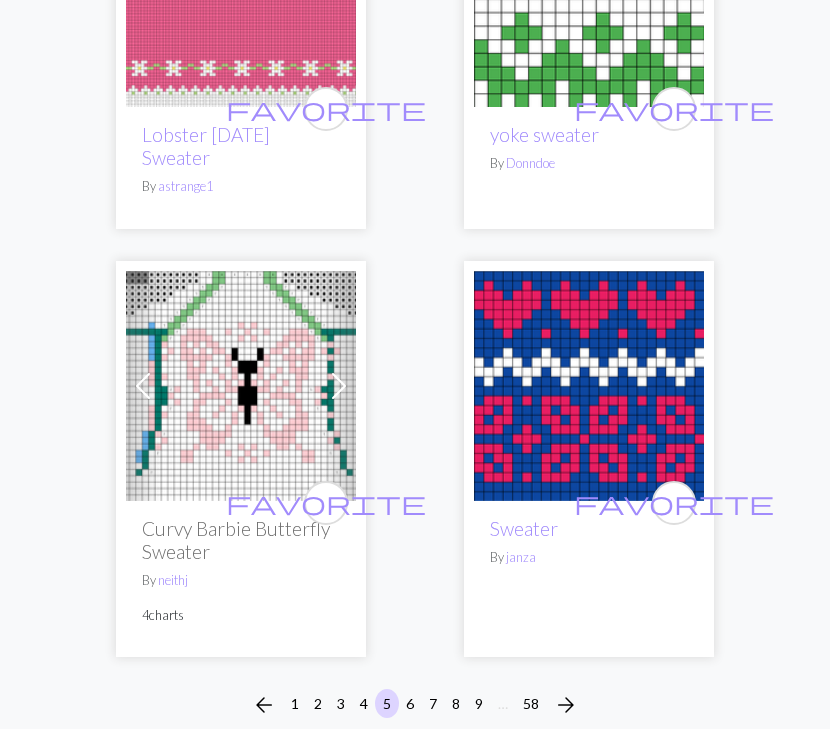 scroll, scrollTop: 9739, scrollLeft: 0, axis: vertical 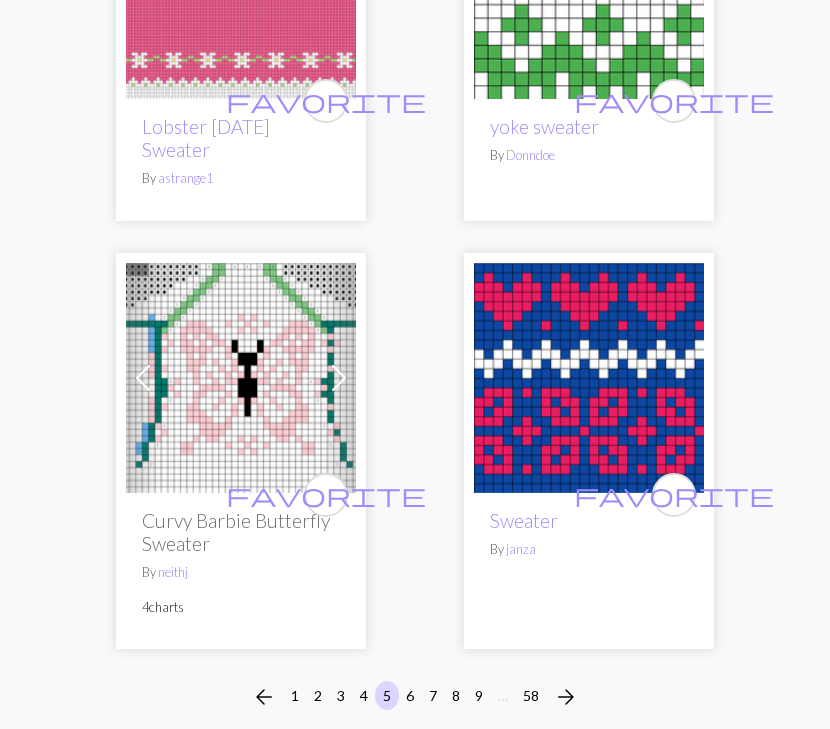 click on "6" at bounding box center [410, 695] 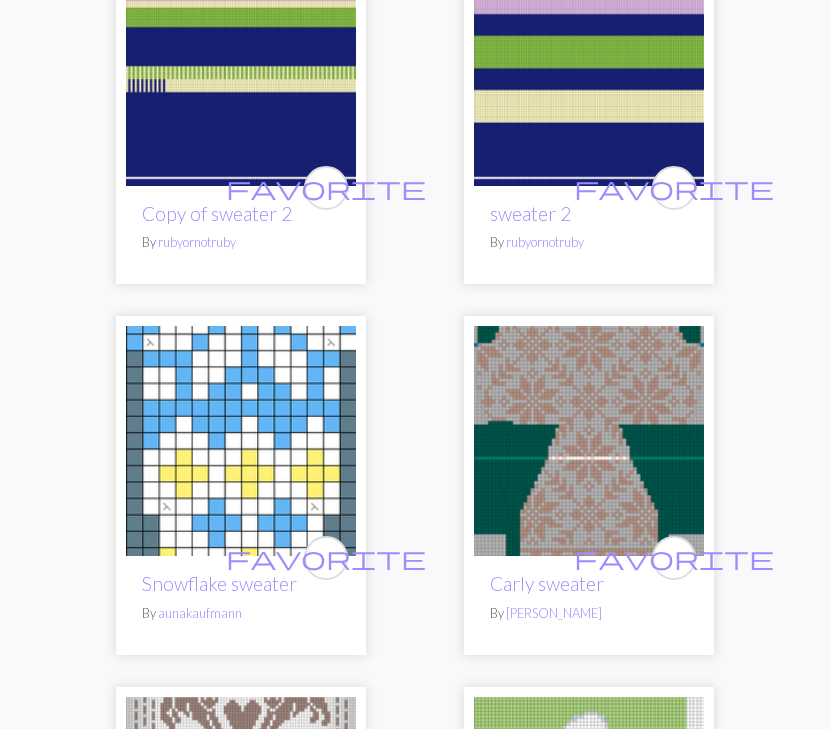 scroll, scrollTop: 3094, scrollLeft: 0, axis: vertical 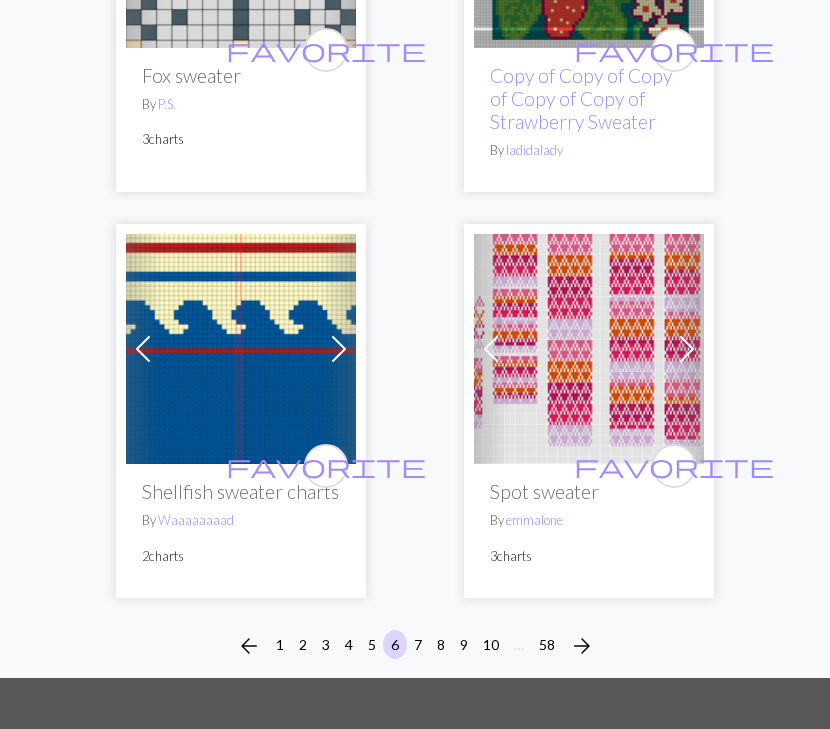 click on "7" at bounding box center [418, 644] 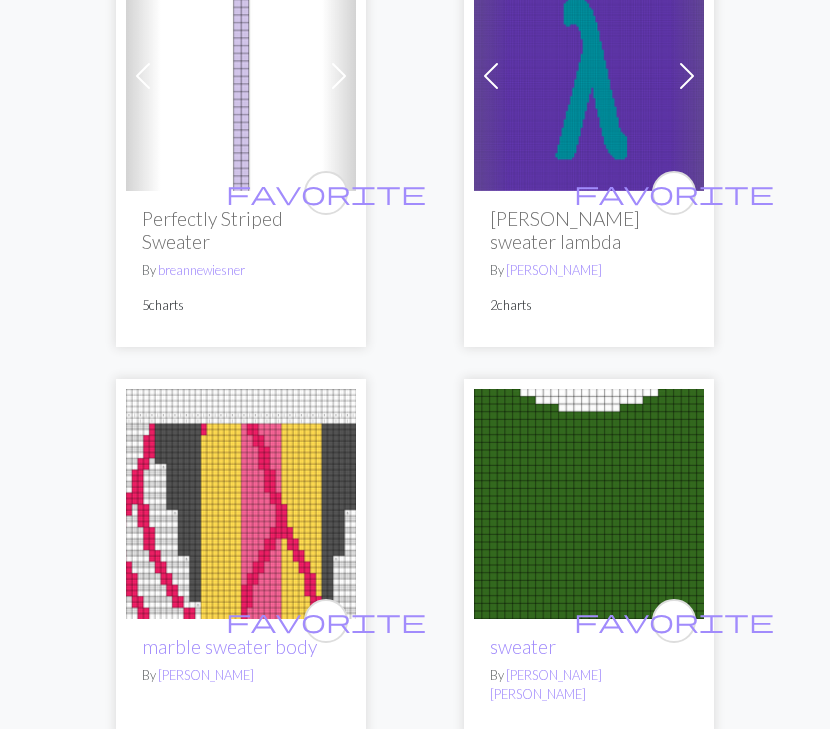 scroll, scrollTop: 1957, scrollLeft: 0, axis: vertical 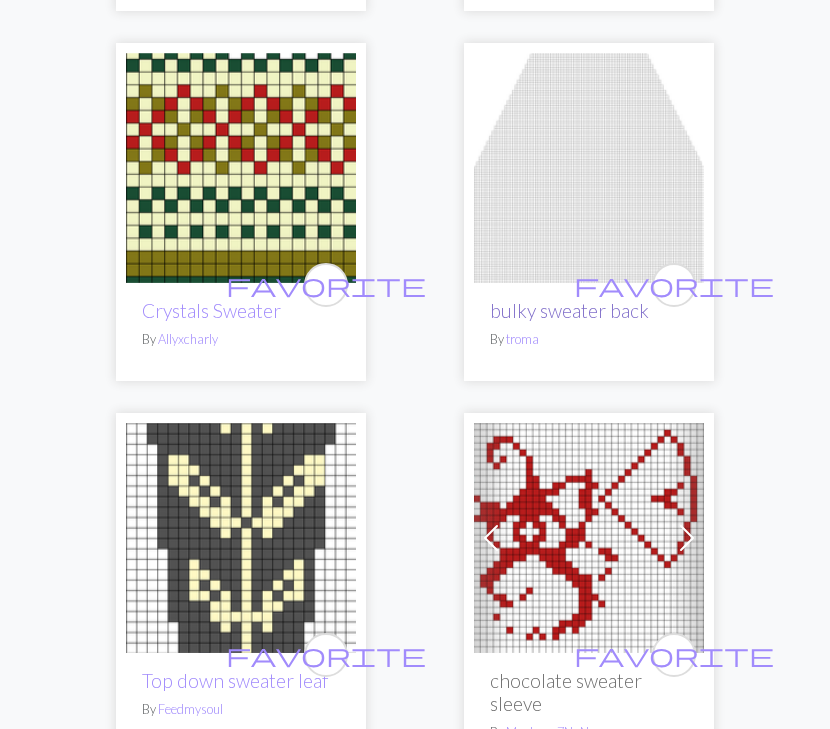 click on "bulky sweater back" at bounding box center [569, 310] 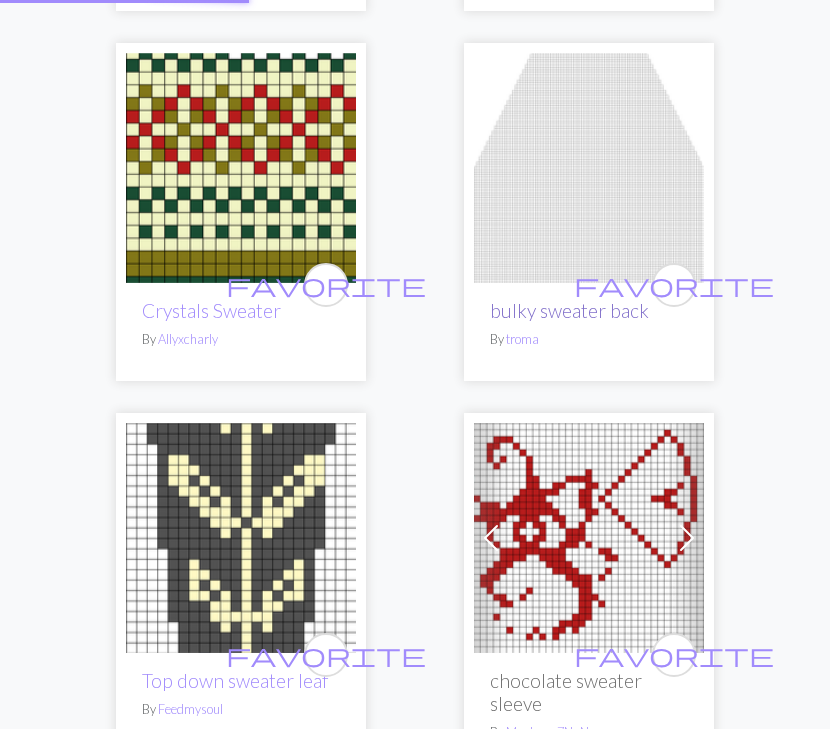 scroll, scrollTop: 0, scrollLeft: 0, axis: both 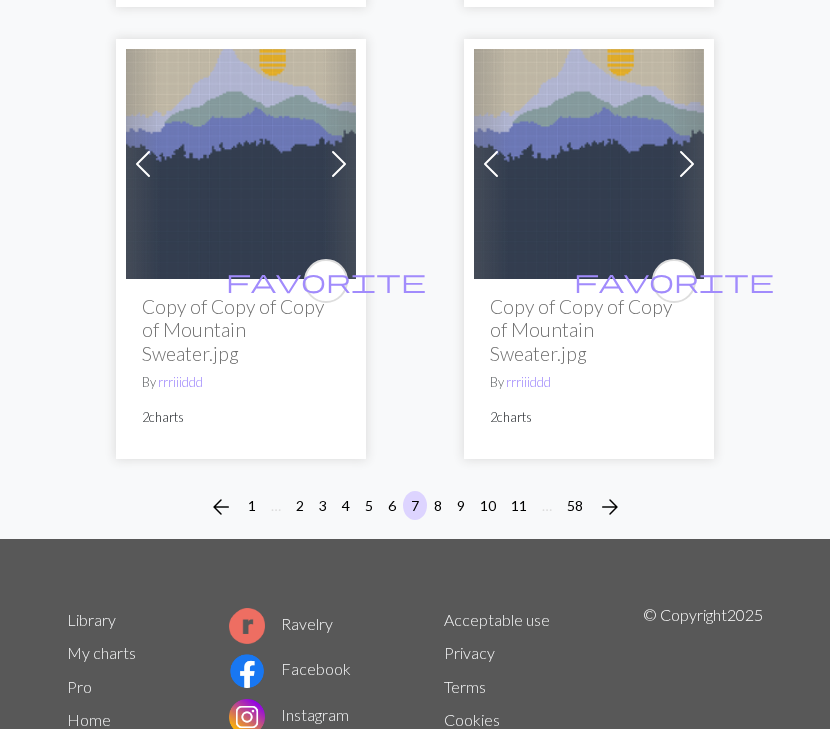 click on "8" at bounding box center [438, 505] 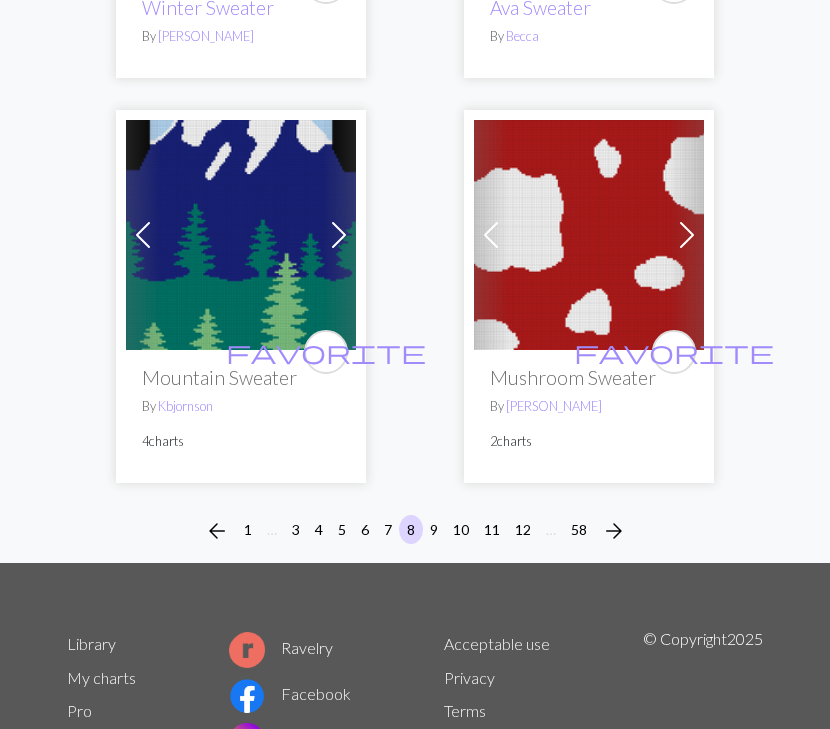 scroll, scrollTop: 10134, scrollLeft: 0, axis: vertical 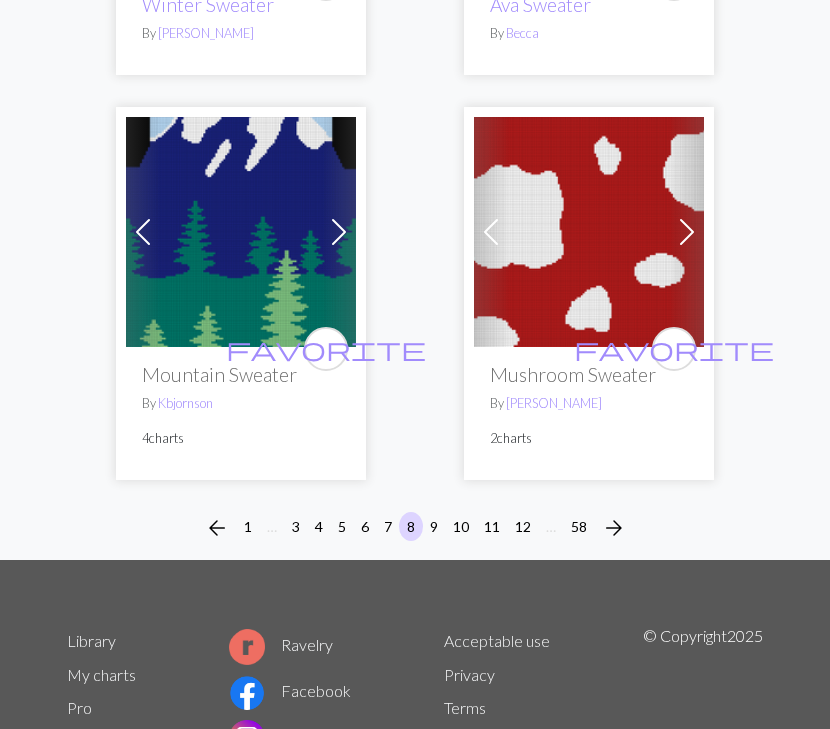 click on "9" at bounding box center (434, 526) 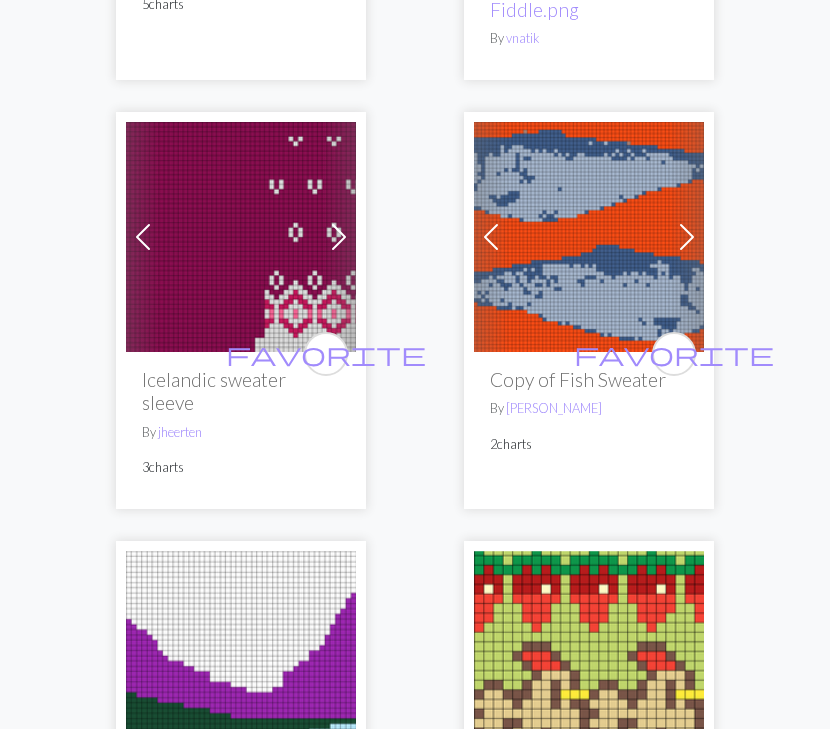 scroll, scrollTop: 7907, scrollLeft: 0, axis: vertical 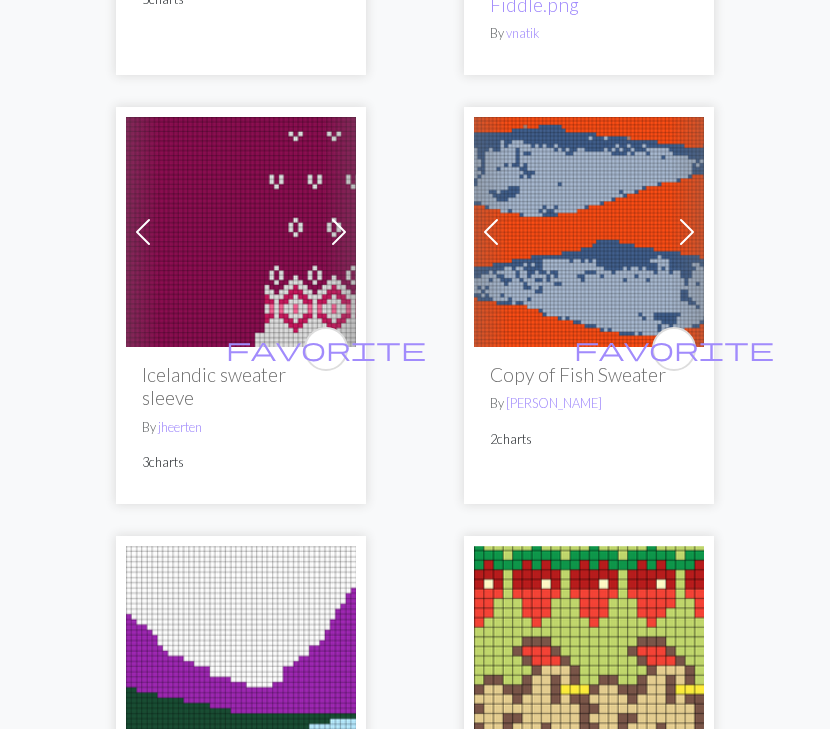 click at bounding box center (491, 232) 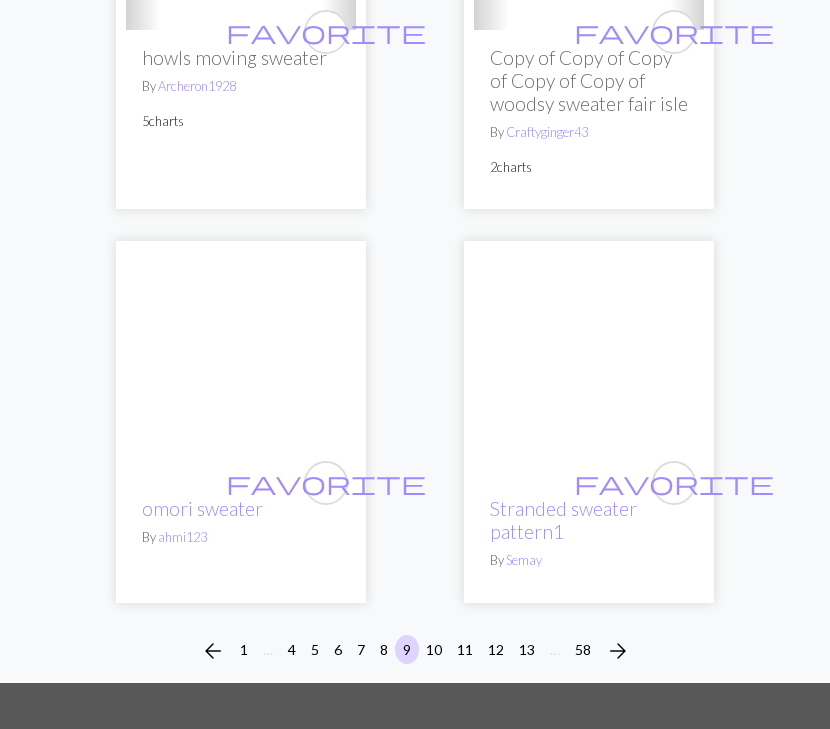 scroll, scrollTop: 9839, scrollLeft: 0, axis: vertical 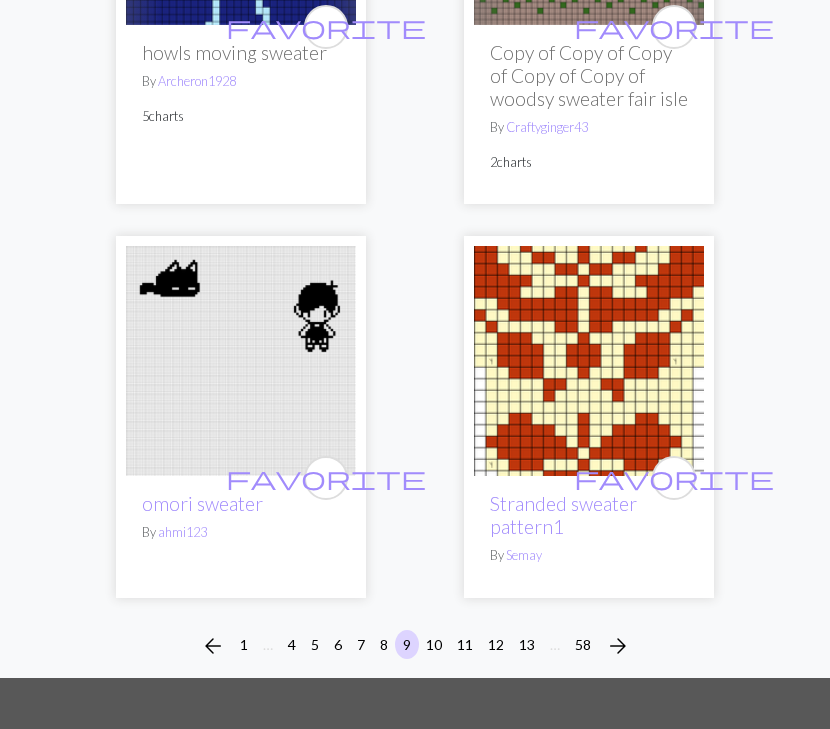 click on "10" at bounding box center (434, 644) 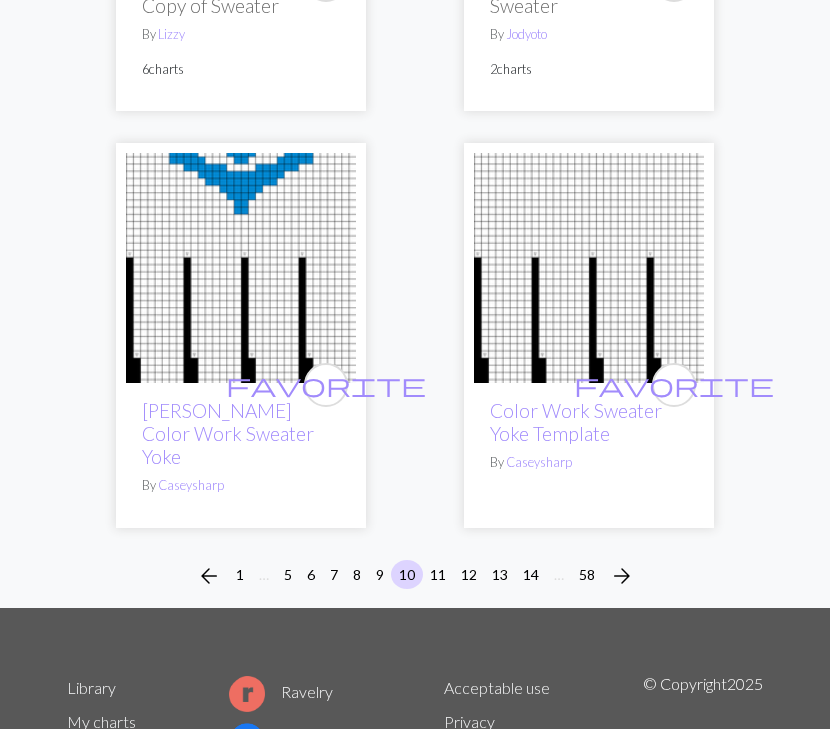 scroll, scrollTop: 9931, scrollLeft: 0, axis: vertical 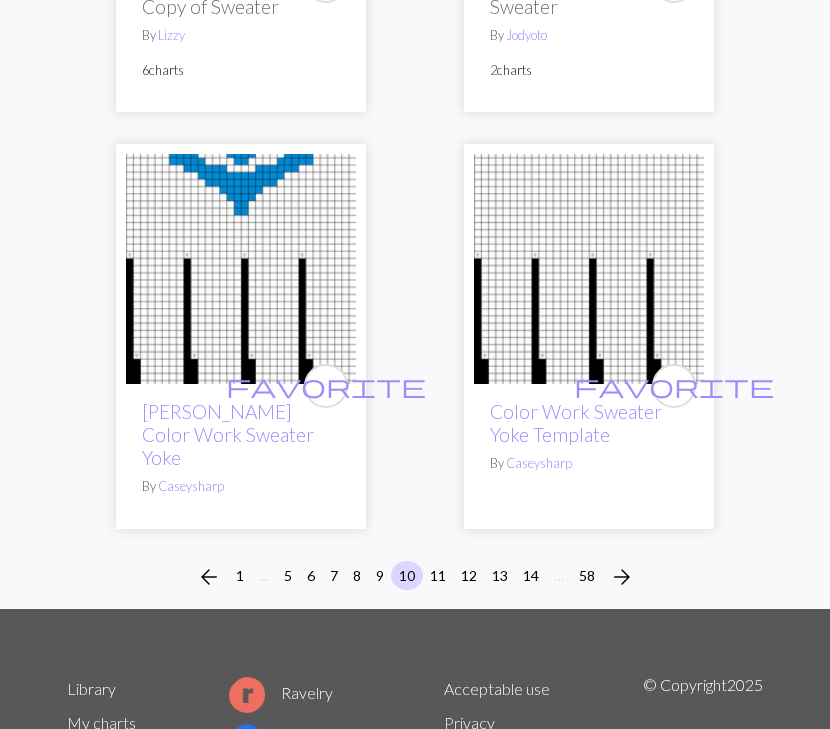 click on "11" at bounding box center (438, 575) 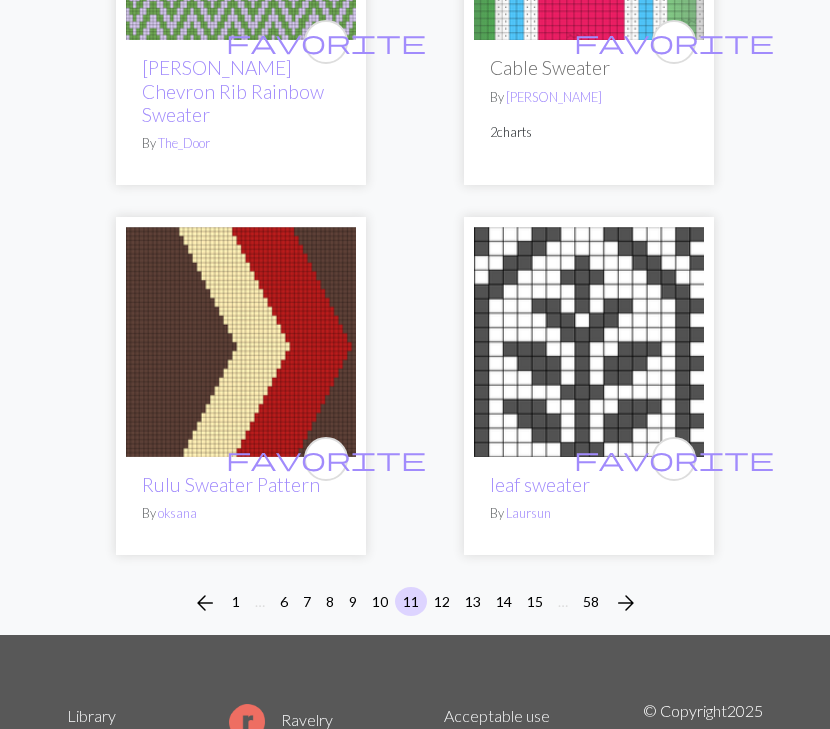 scroll, scrollTop: 9705, scrollLeft: 0, axis: vertical 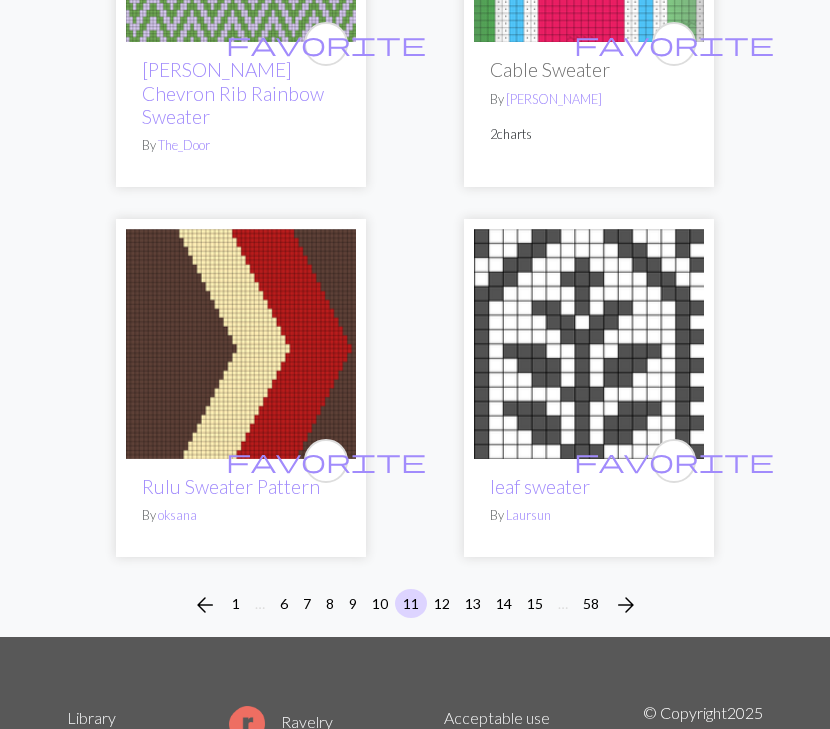 click on "12" at bounding box center [442, 603] 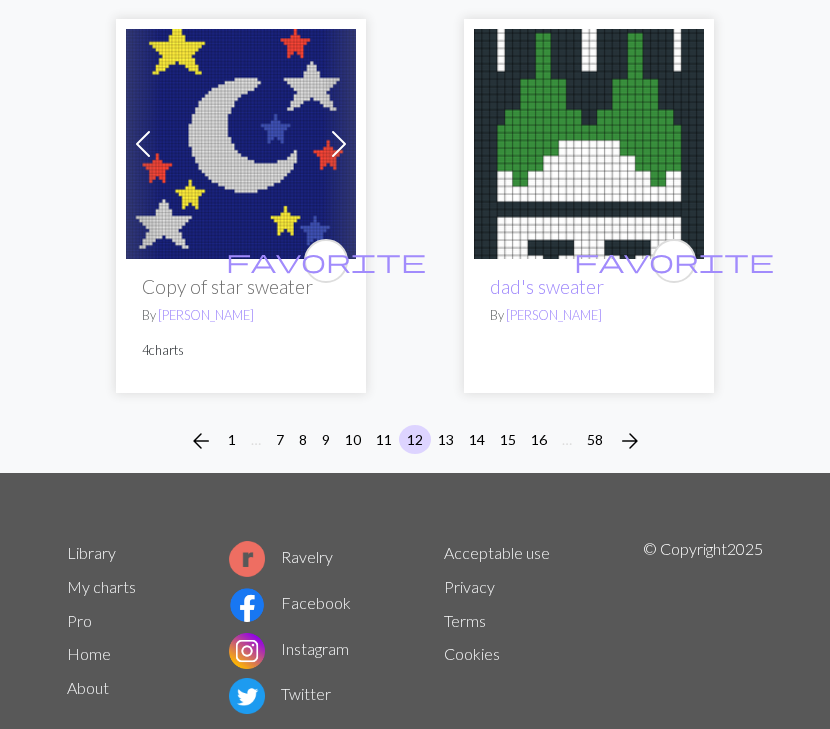 scroll, scrollTop: 9837, scrollLeft: 0, axis: vertical 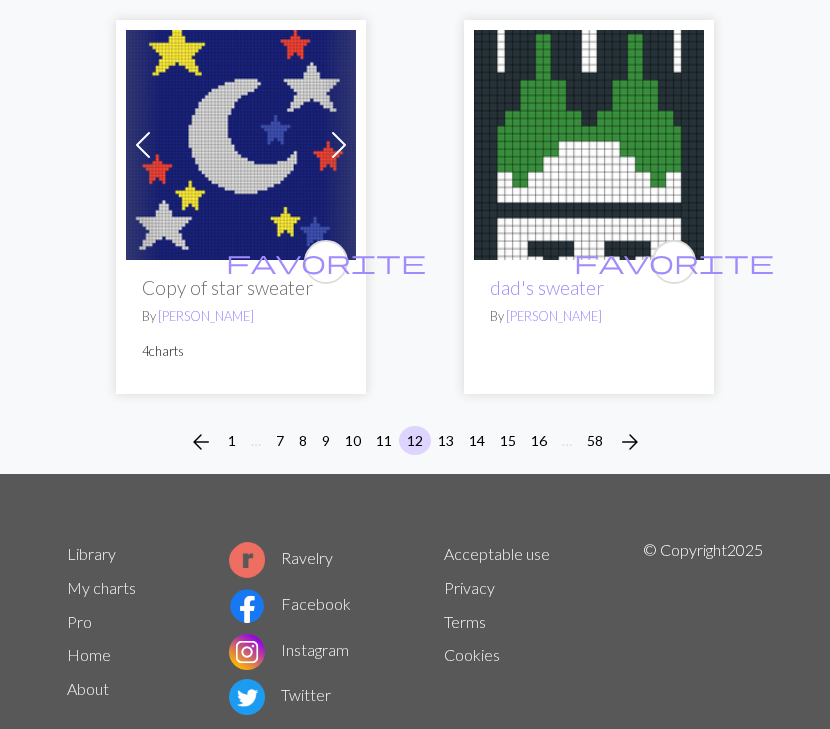 click on "13" at bounding box center (446, 440) 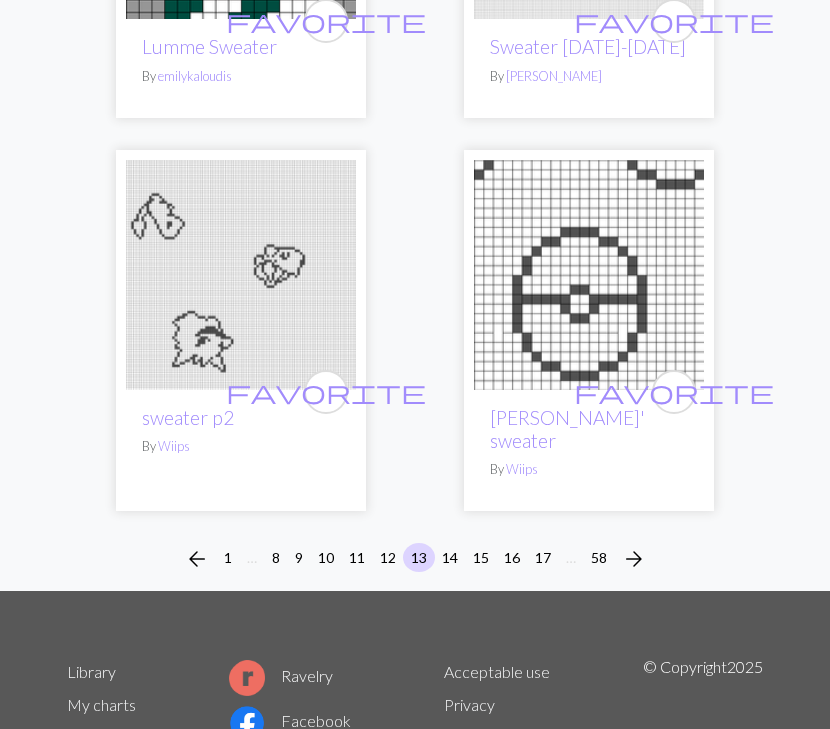 scroll, scrollTop: 9917, scrollLeft: 0, axis: vertical 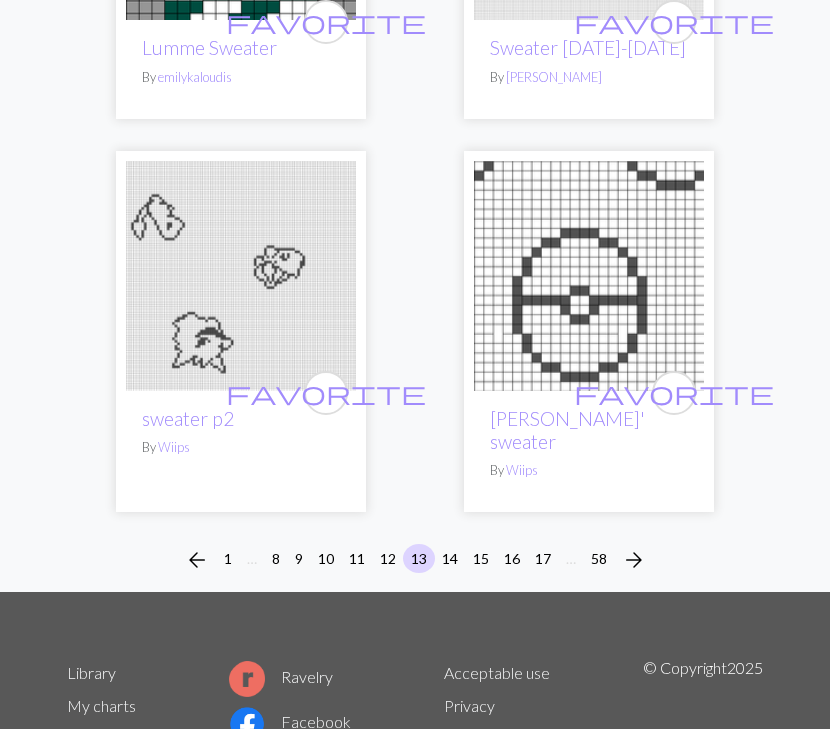 click on "14" at bounding box center [450, 558] 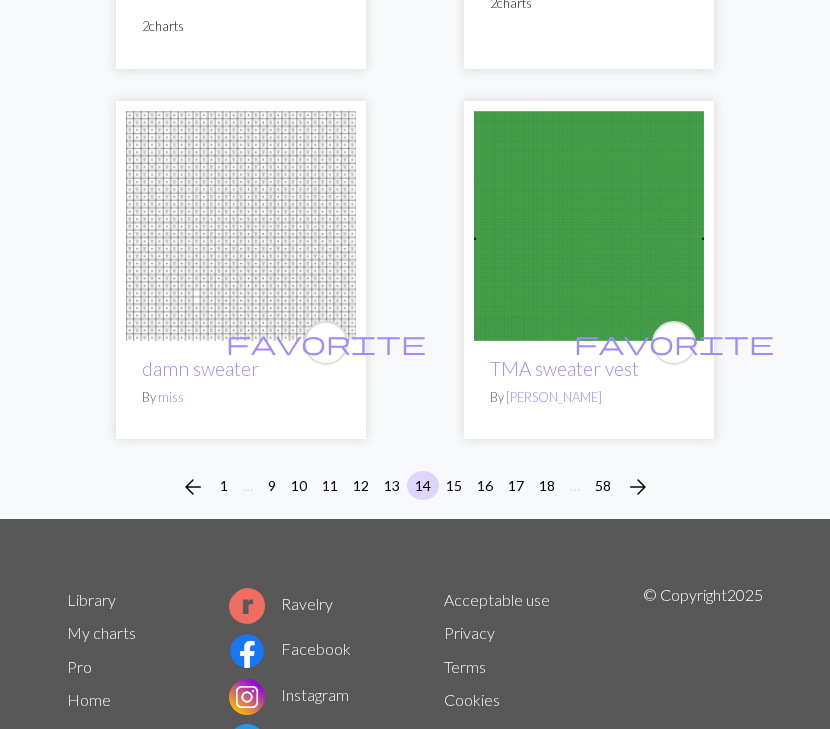 scroll, scrollTop: 9860, scrollLeft: 0, axis: vertical 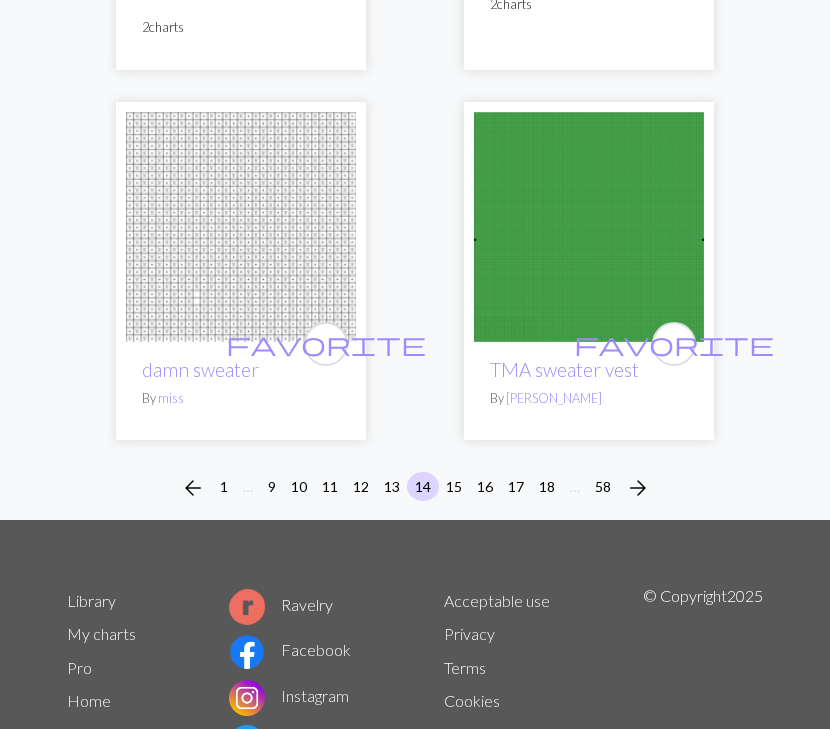 click on "15" at bounding box center (454, 486) 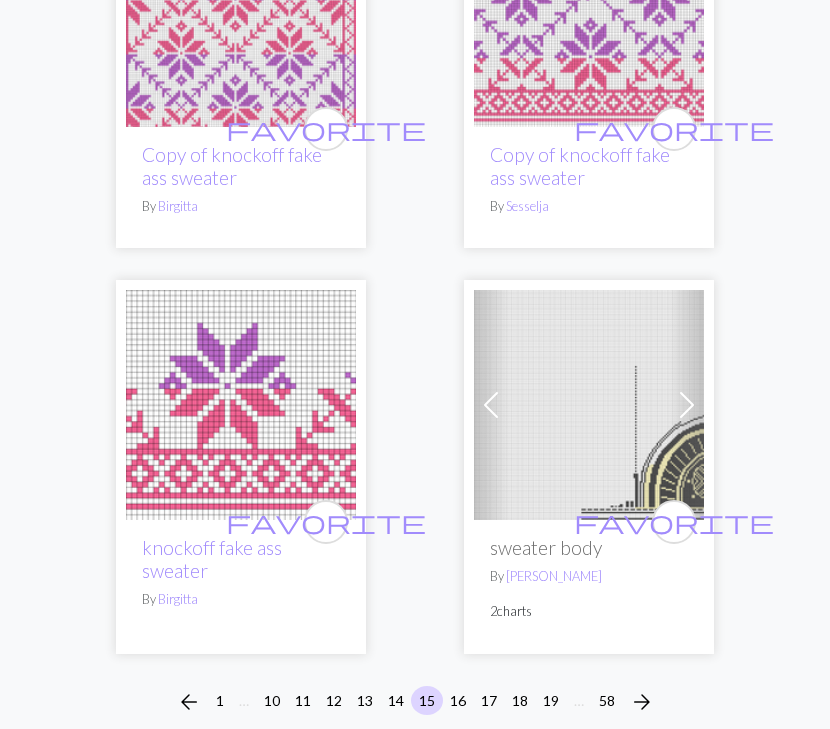 scroll, scrollTop: 9699, scrollLeft: 0, axis: vertical 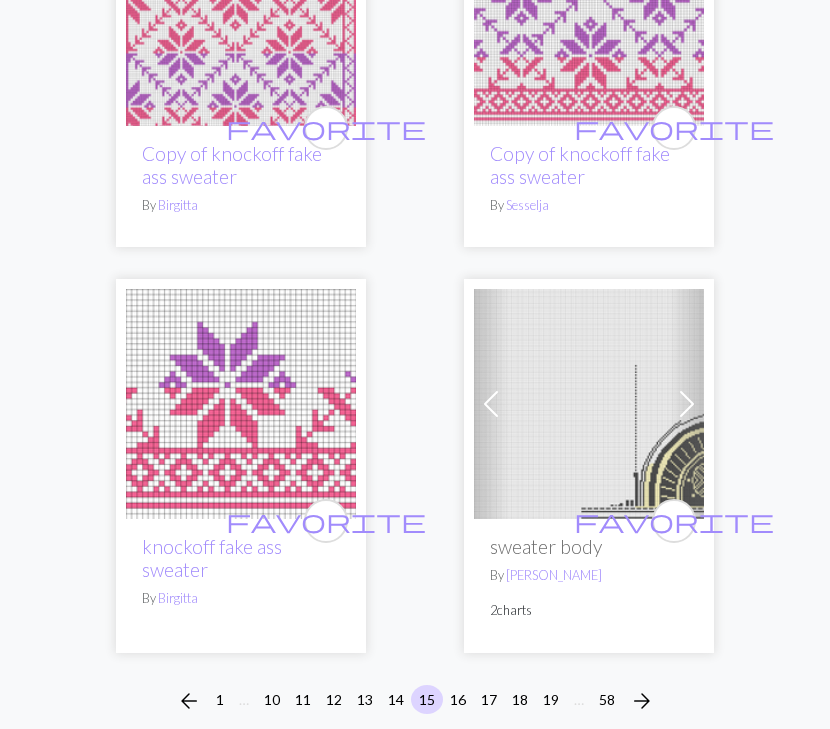 click on "16" at bounding box center [458, 699] 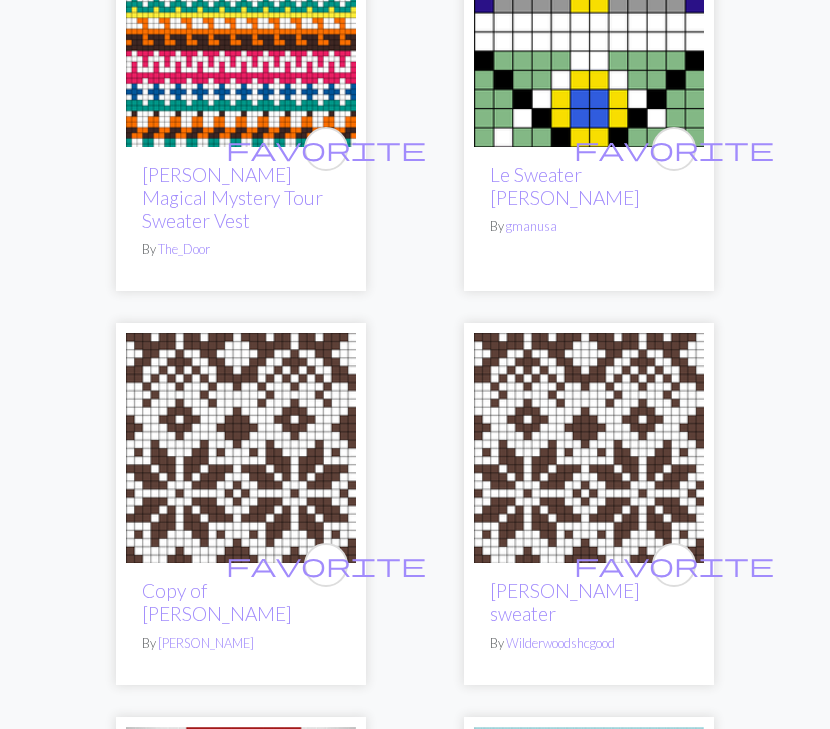 scroll, scrollTop: 6121, scrollLeft: 0, axis: vertical 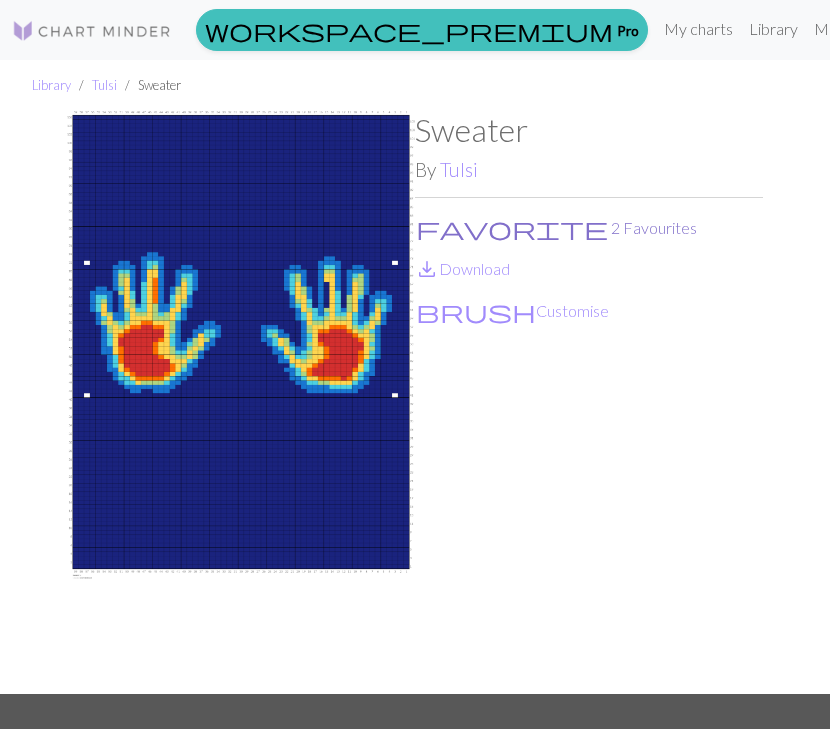 click on "favorite   2 Favourites" at bounding box center [556, 228] 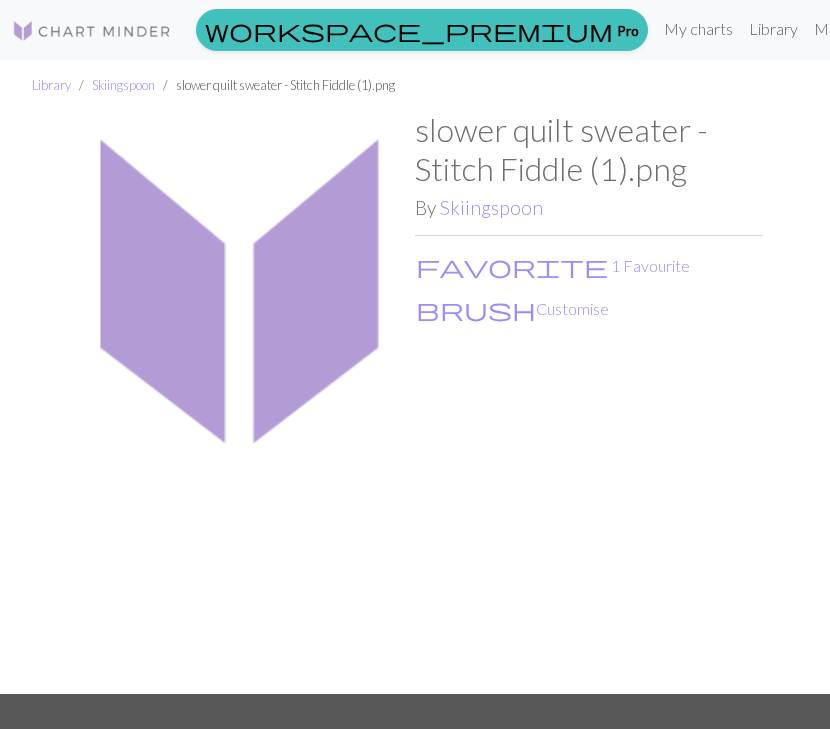 scroll, scrollTop: 0, scrollLeft: 0, axis: both 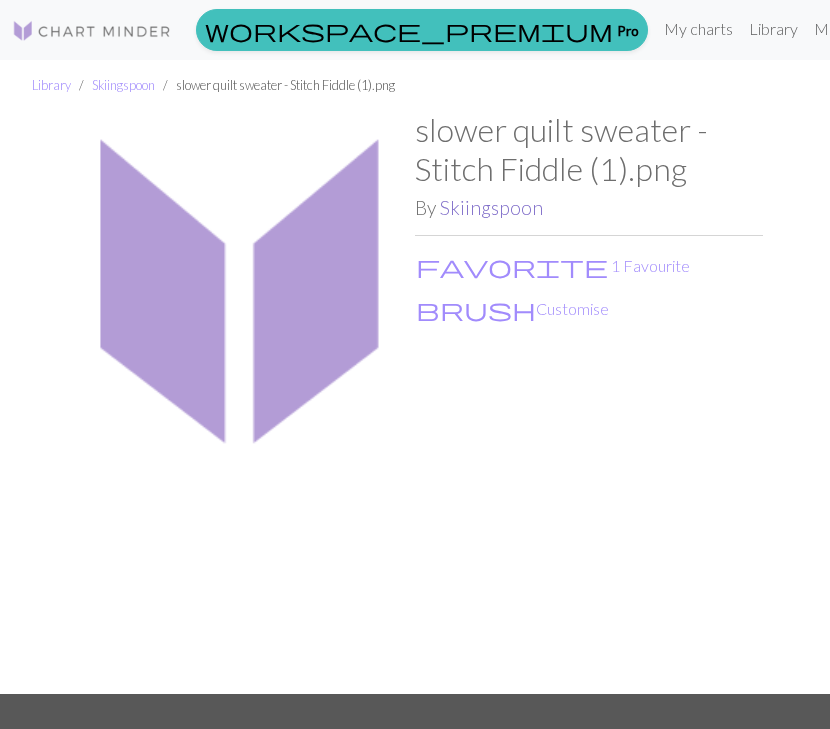 click on "Skiingspoon" at bounding box center (491, 207) 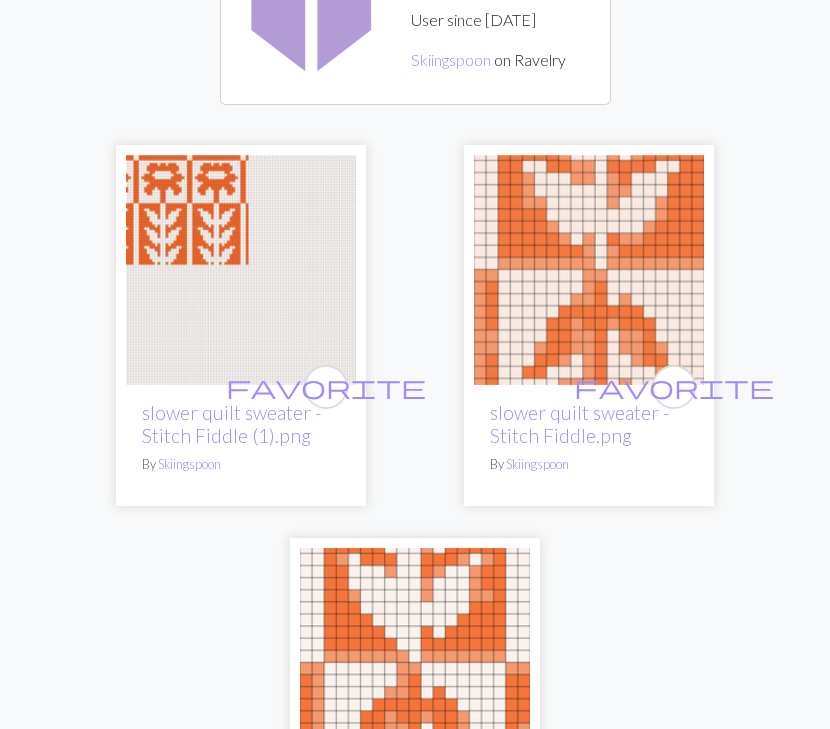 scroll, scrollTop: 114, scrollLeft: 0, axis: vertical 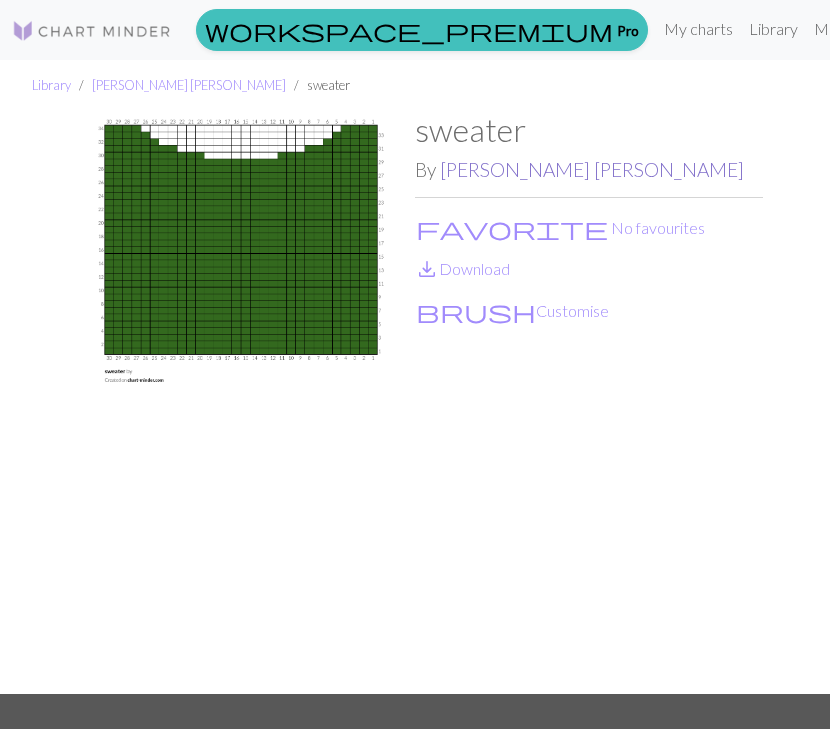 click on "[PERSON_NAME] [PERSON_NAME]" at bounding box center [592, 169] 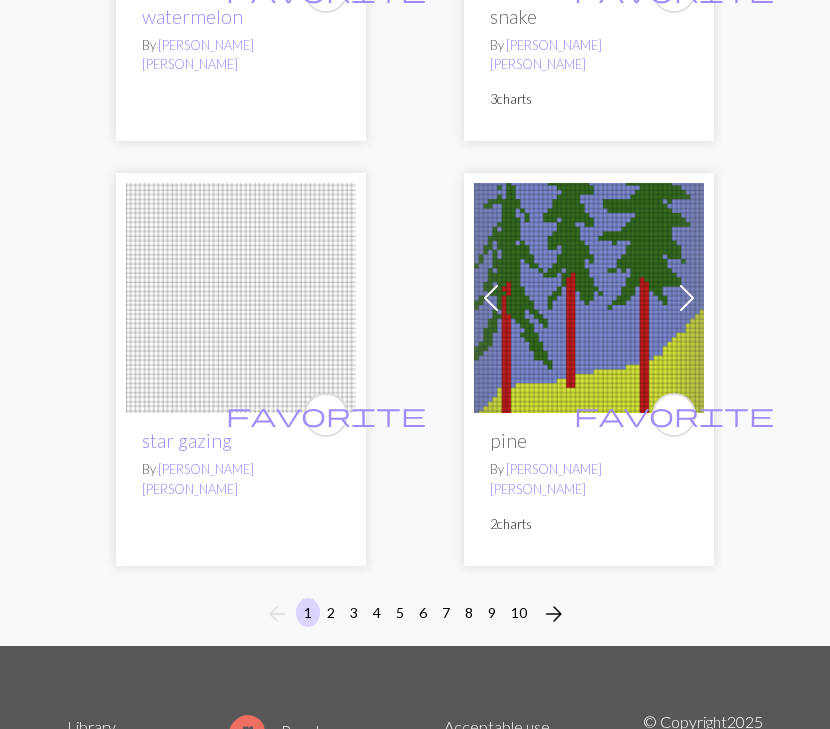 scroll, scrollTop: 3138, scrollLeft: 0, axis: vertical 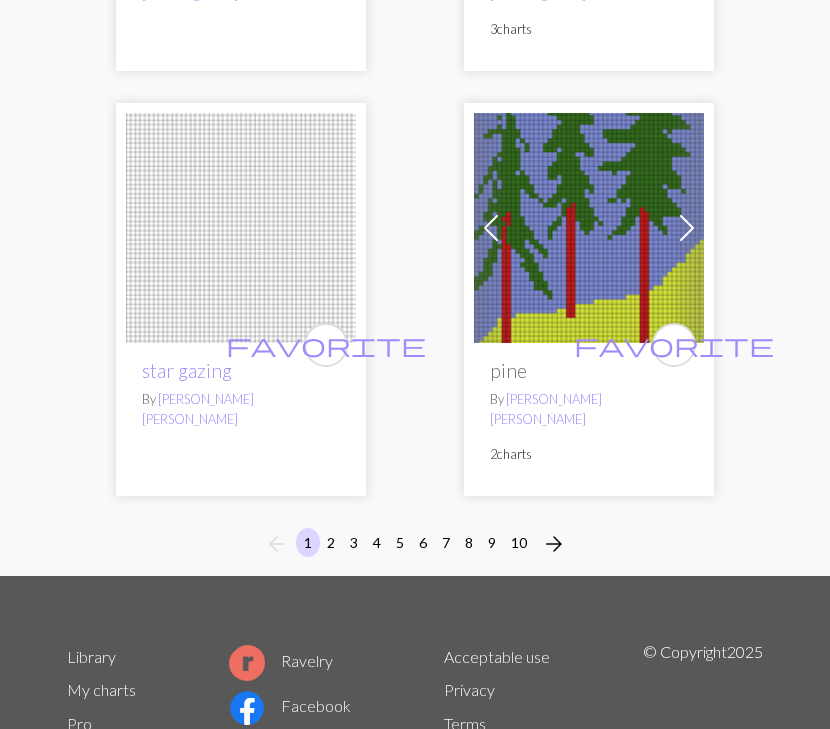 click on "2" at bounding box center [331, 542] 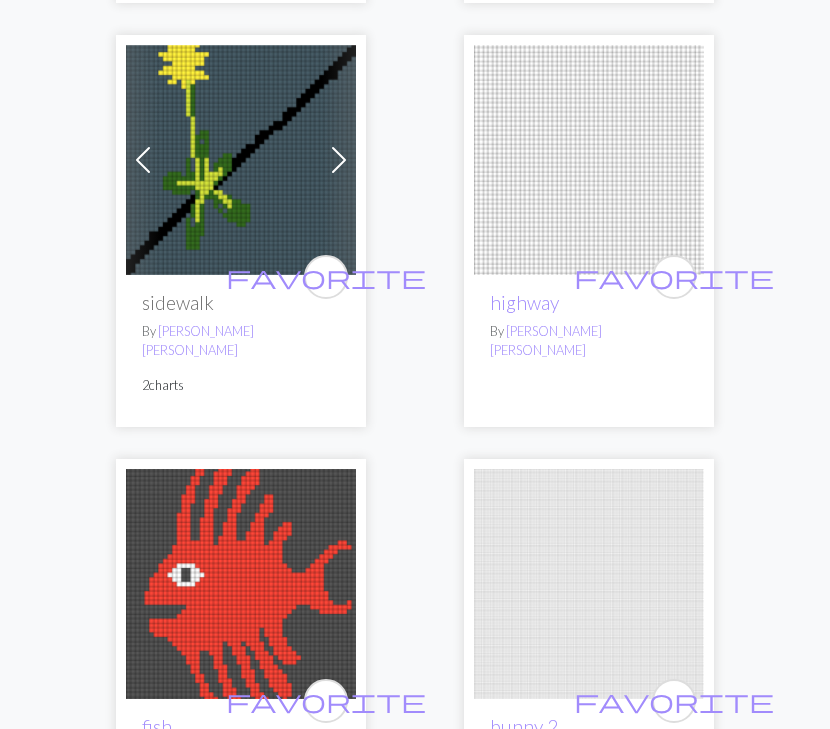 scroll, scrollTop: 793, scrollLeft: 0, axis: vertical 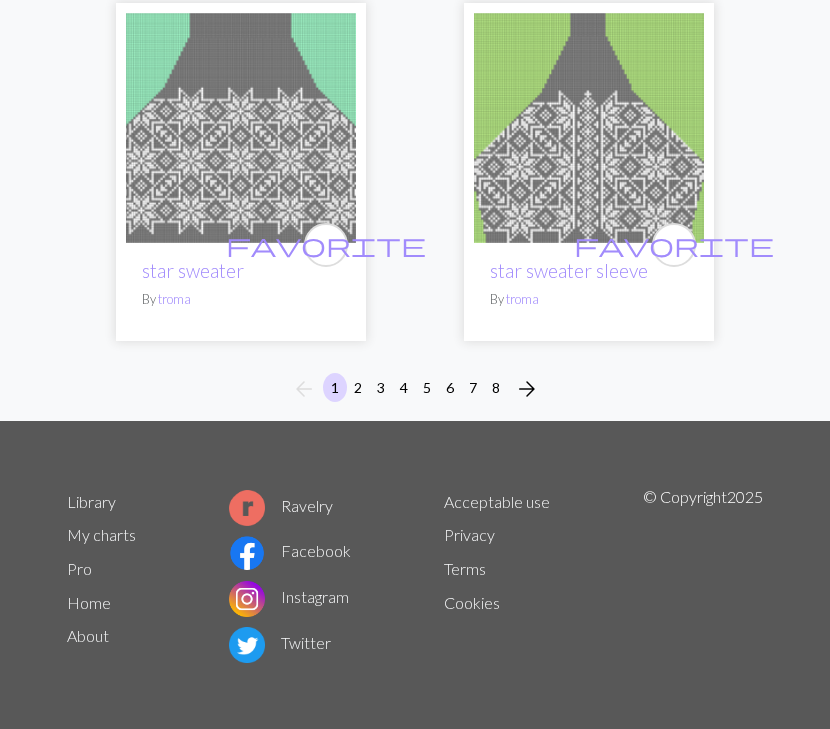 click on "2" at bounding box center (358, 387) 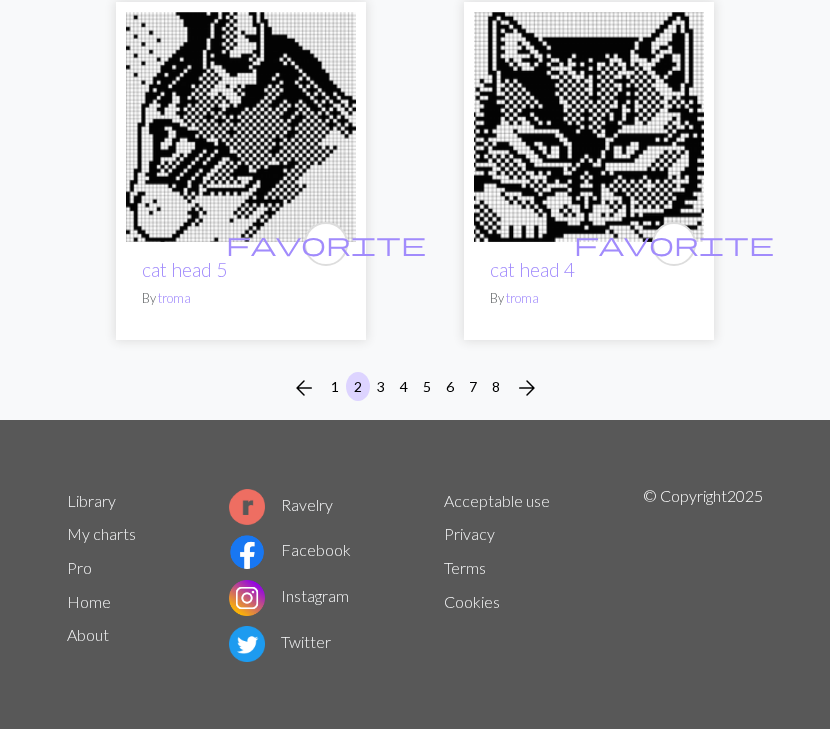 scroll, scrollTop: 3012, scrollLeft: 0, axis: vertical 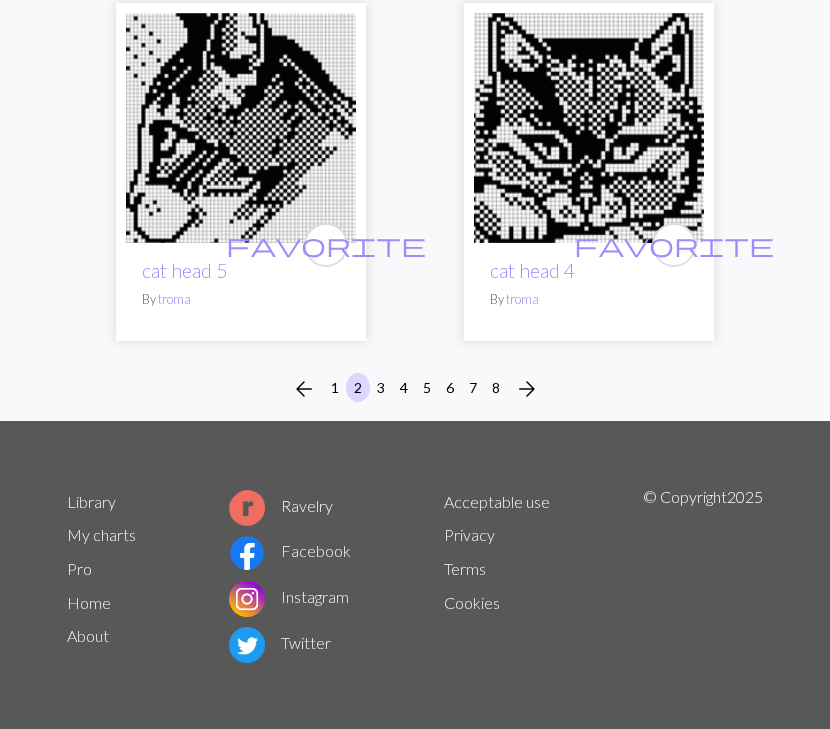 click on "3" at bounding box center [381, 387] 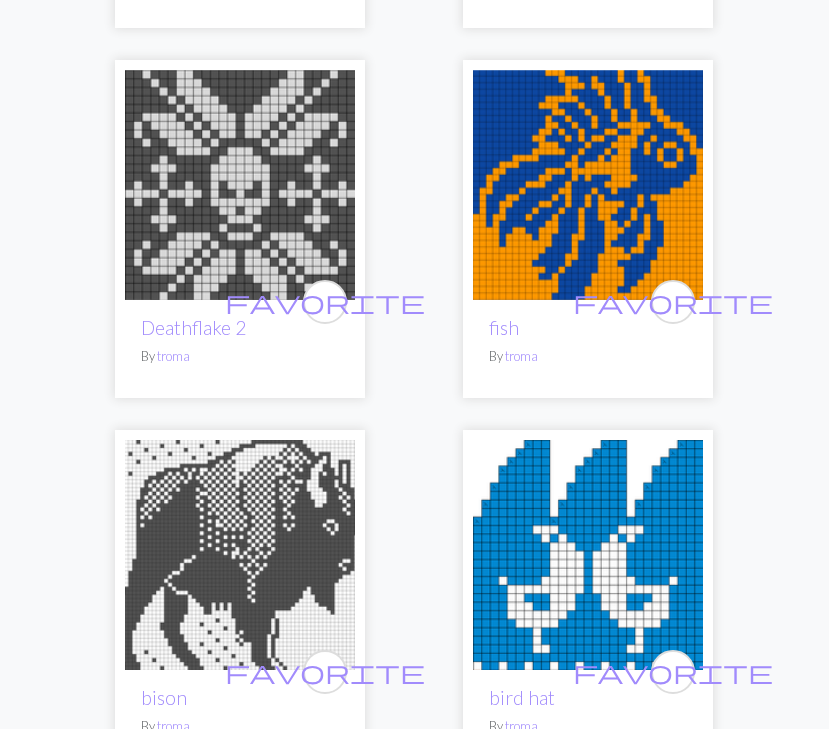 scroll, scrollTop: 1474, scrollLeft: 0, axis: vertical 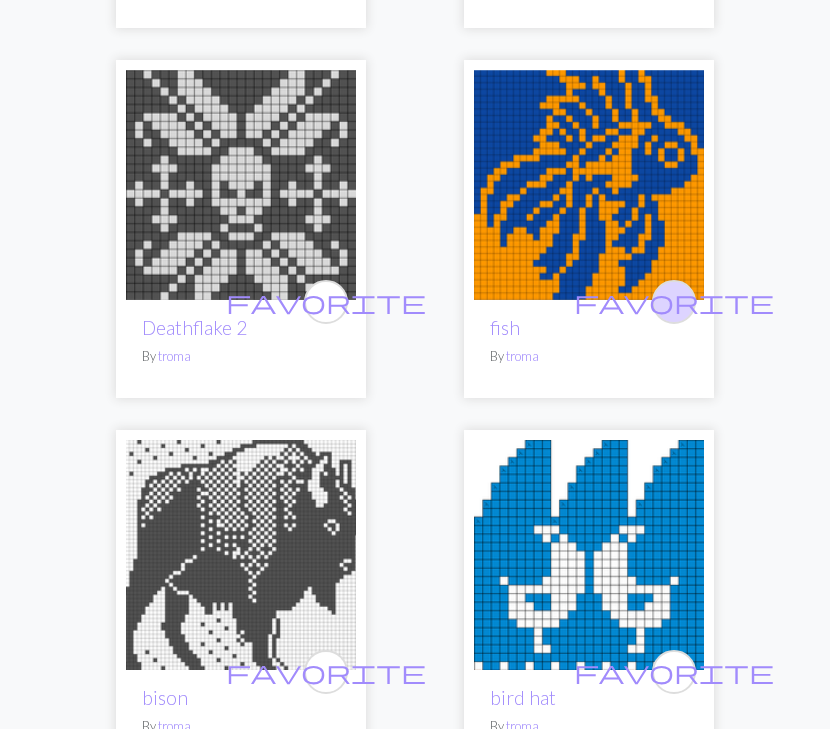 click on "favorite" at bounding box center (674, 301) 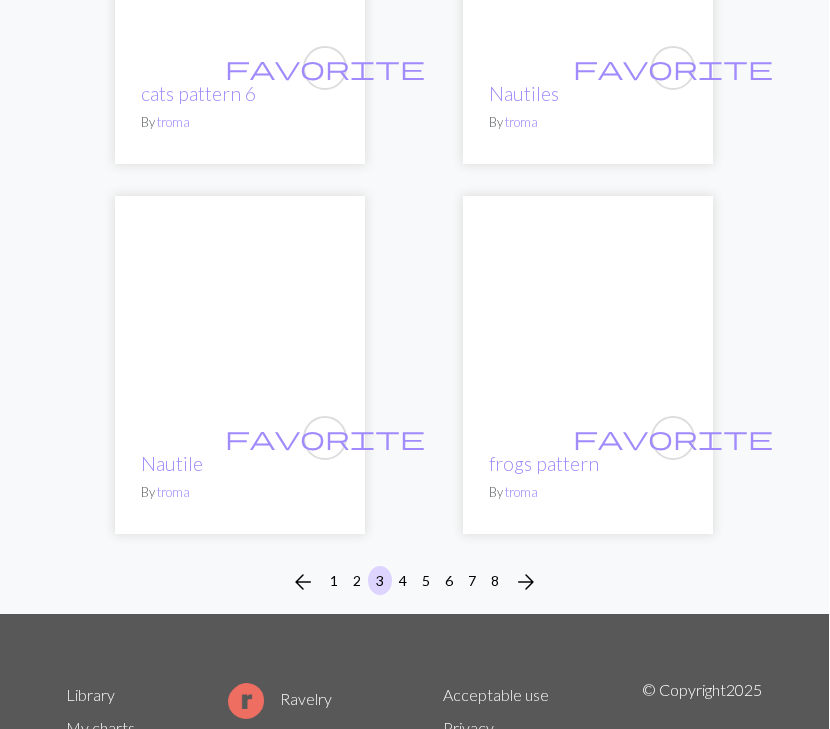scroll, scrollTop: 2819, scrollLeft: 0, axis: vertical 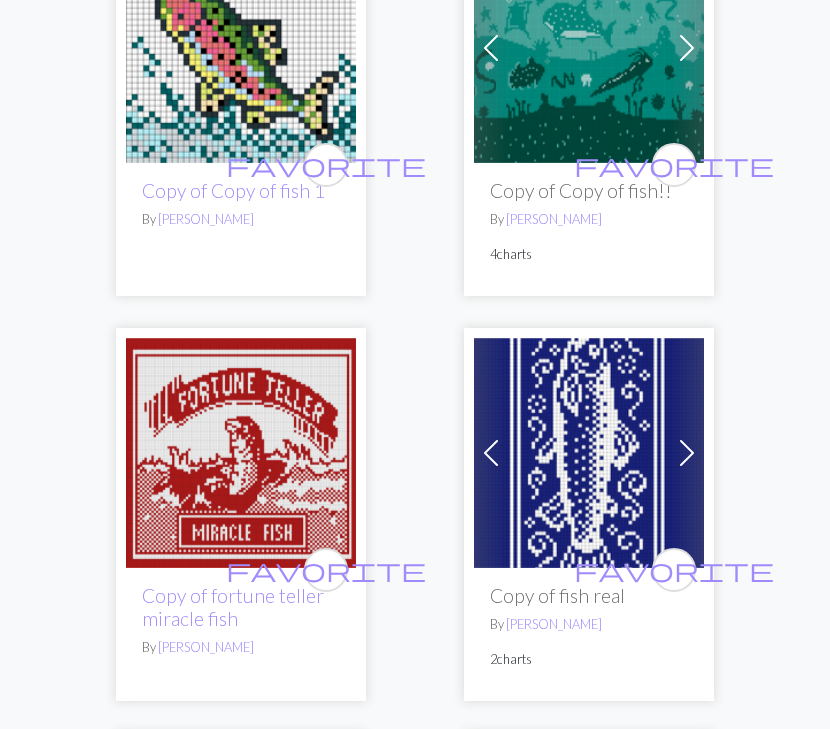 click on "favorite Copy of Copy of fish 1 By   [PERSON_NAME] Previous Next favorite Copy of Copy of fish!! By   [PERSON_NAME] 4  charts favorite Copy of fortune teller miracle fish By   [PERSON_NAME] Previous Next favorite Copy of fish real By   [PERSON_NAME] 2  charts Previous Next favorite Copy of Fish Sweater By   [PERSON_NAME] 2  charts Previous Next favorite Copy of Copy of fish knit.jpg By   [PERSON_NAME] 2  charts Previous Next favorite Copy of Copy of Copy of Copy of Copy of Copy of Copy of Copy of Copy of Fish By   [PERSON_NAME] 2  charts favorite Copy of fish jumper colourwork frontpanel By   [PERSON_NAME] favorite Copy of go piss girl By   [PERSON_NAME] Previous Next favorite Copy of Bow Bonnet By   [PERSON_NAME] 2  charts Previous Next favorite Copy of 23^74 By   [PERSON_NAME] 4  charts favorite stitchnbitch By   [PERSON_NAME] favorite snb By   [PERSON_NAME] favorite stitch n bitch By   [PERSON_NAME]" at bounding box center (415, 1354) 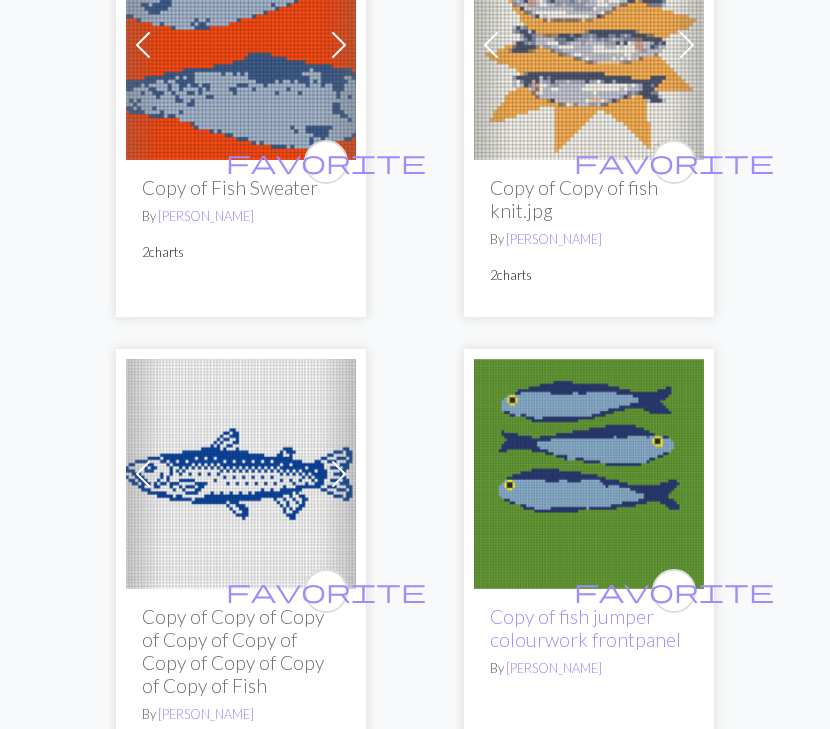 scroll, scrollTop: 1197, scrollLeft: 0, axis: vertical 